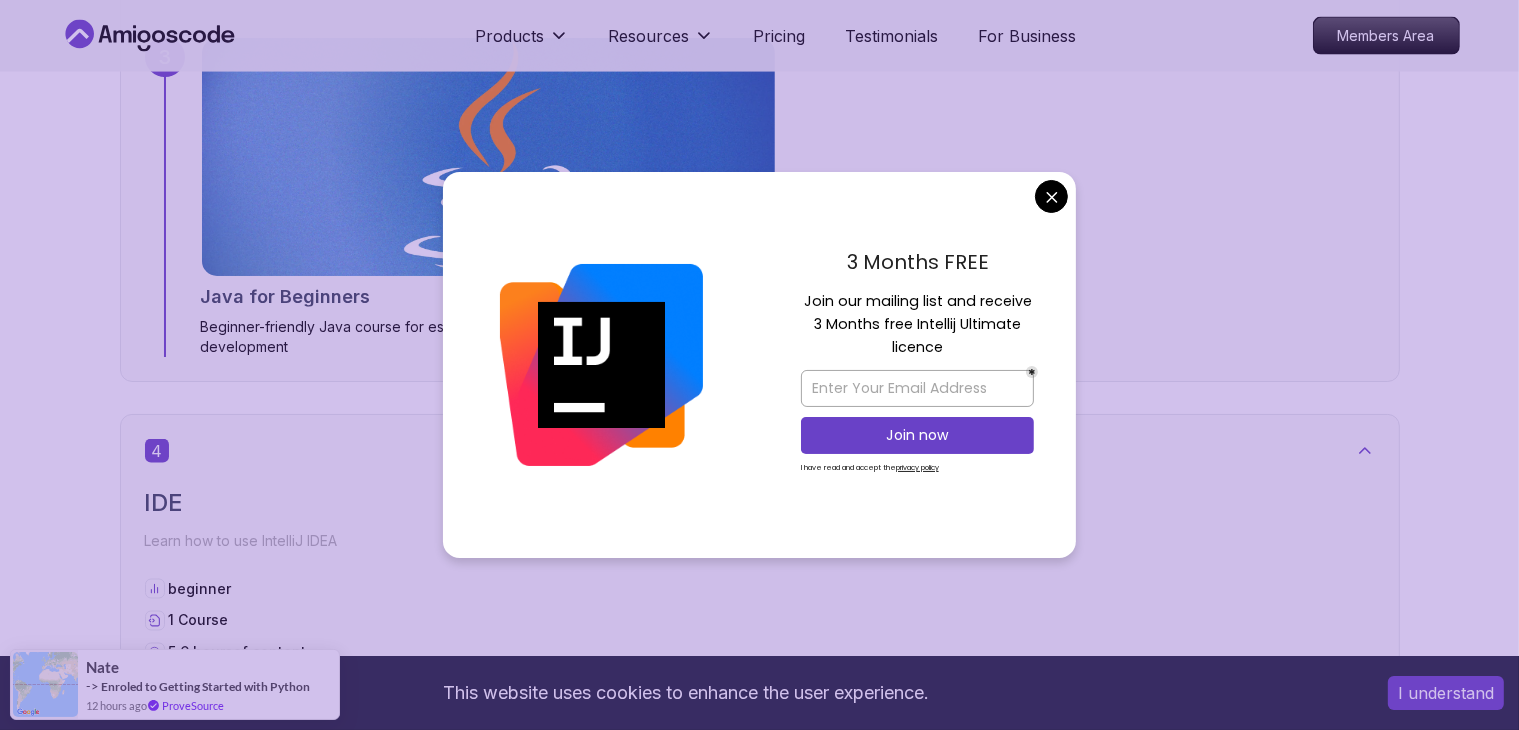 scroll, scrollTop: 3200, scrollLeft: 0, axis: vertical 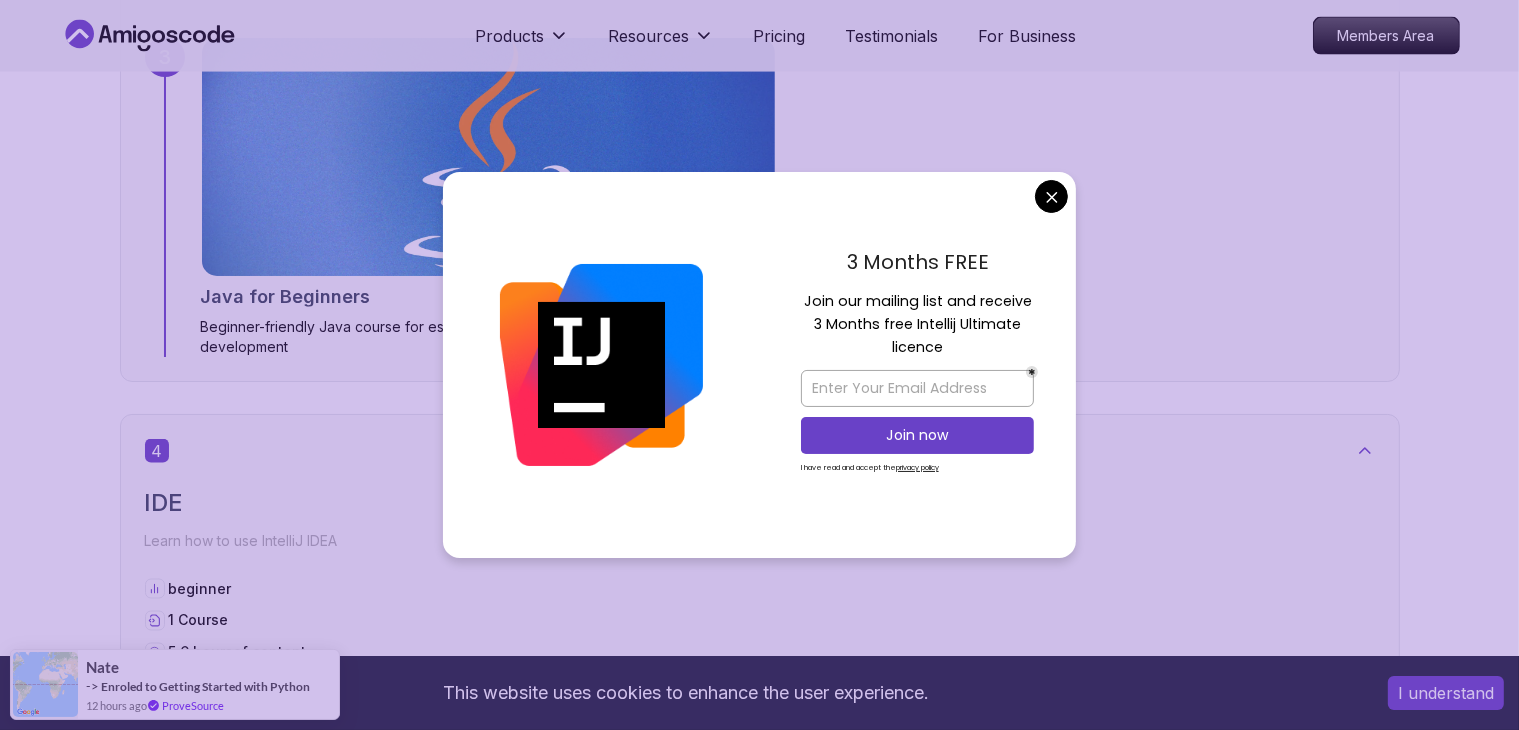 drag, startPoint x: 812, startPoint y: 311, endPoint x: 930, endPoint y: 313, distance: 118.016945 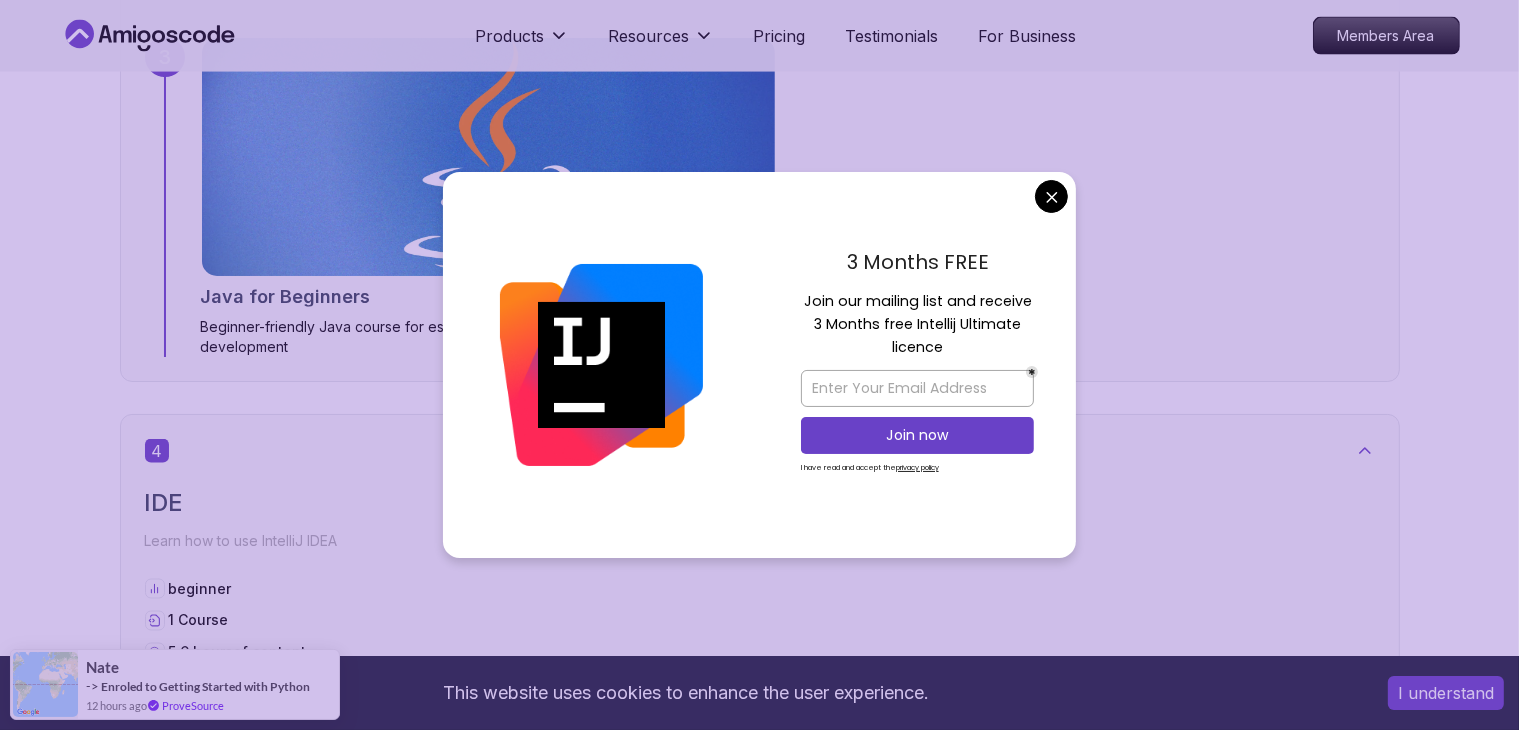 click on "Join our mailing list and receive 3 Months free Intellij Ultimate licence" at bounding box center [917, 325] 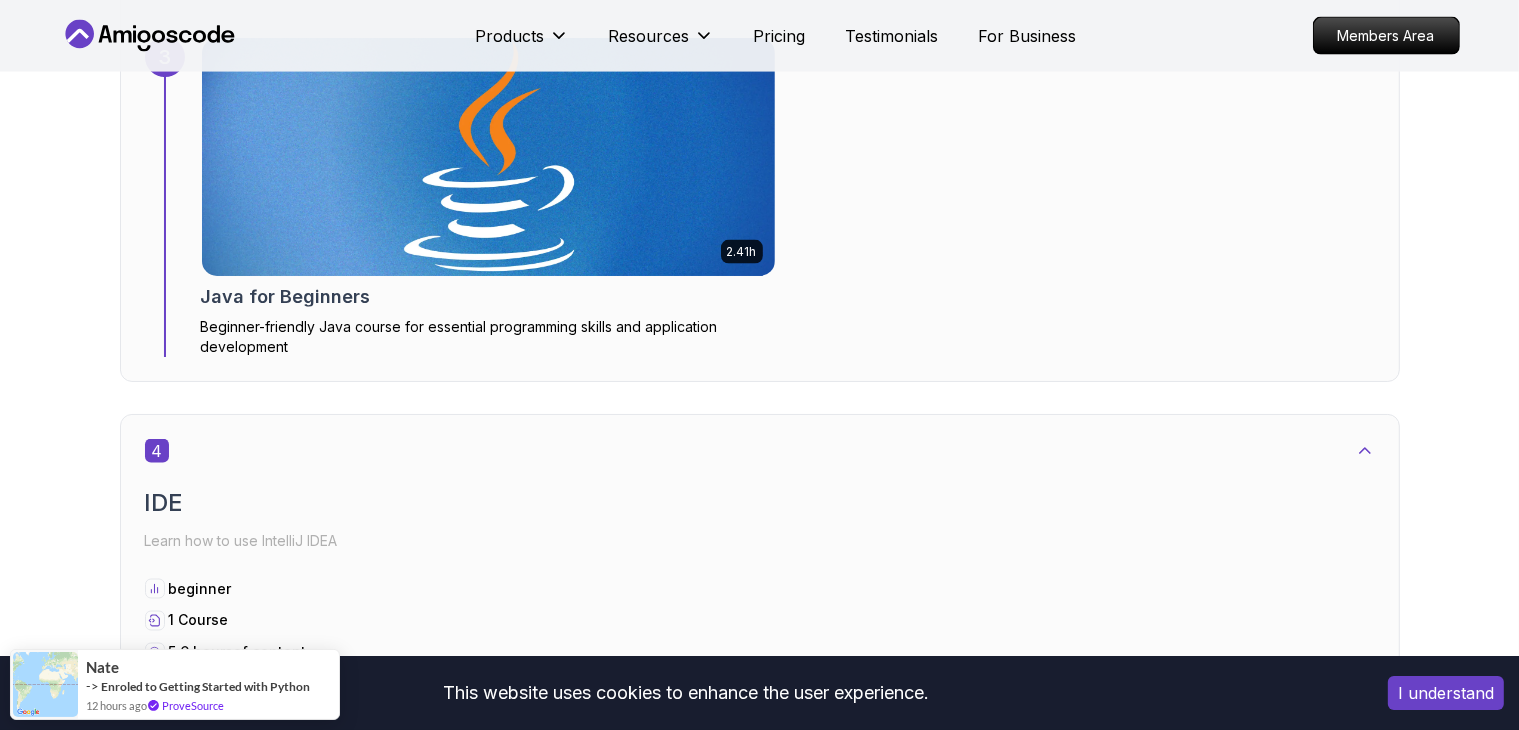 click on "This website uses cookies to enhance the user experience. I understand Products Resources Pricing Testimonials For Business Members Area Products Resources Pricing Testimonials For Business Members Area Java Full Stack Java Full Stack  Roadmap Learn how to build full stack applications with Java and Spring Boot Getting Started Let’s kick things off! Begin your journey by completing the first step and unlocking your roadmap. 1 Linux and Operating Systems Learn the core building blocks of web development intermediate 3   Courses   8.9 hours  of content 1 6.00h Linux Fundamentals Pro Learn the fundamentals of Linux and how to use the command line 39m VIM Essentials Pro Learn the basics of Linux and Bash. 2.27h Linux for Professionals Pro Master the advanced concepts and techniques of Linux with our comprehensive course designed for professionals. 2 Version Control Learn how to manage your code beginner 2   Courses   12.7 hours  of content 2 2.55h Git & GitHub Fundamentals 10.13h Git for Professionals Pro 3 1" at bounding box center (759, 4806) 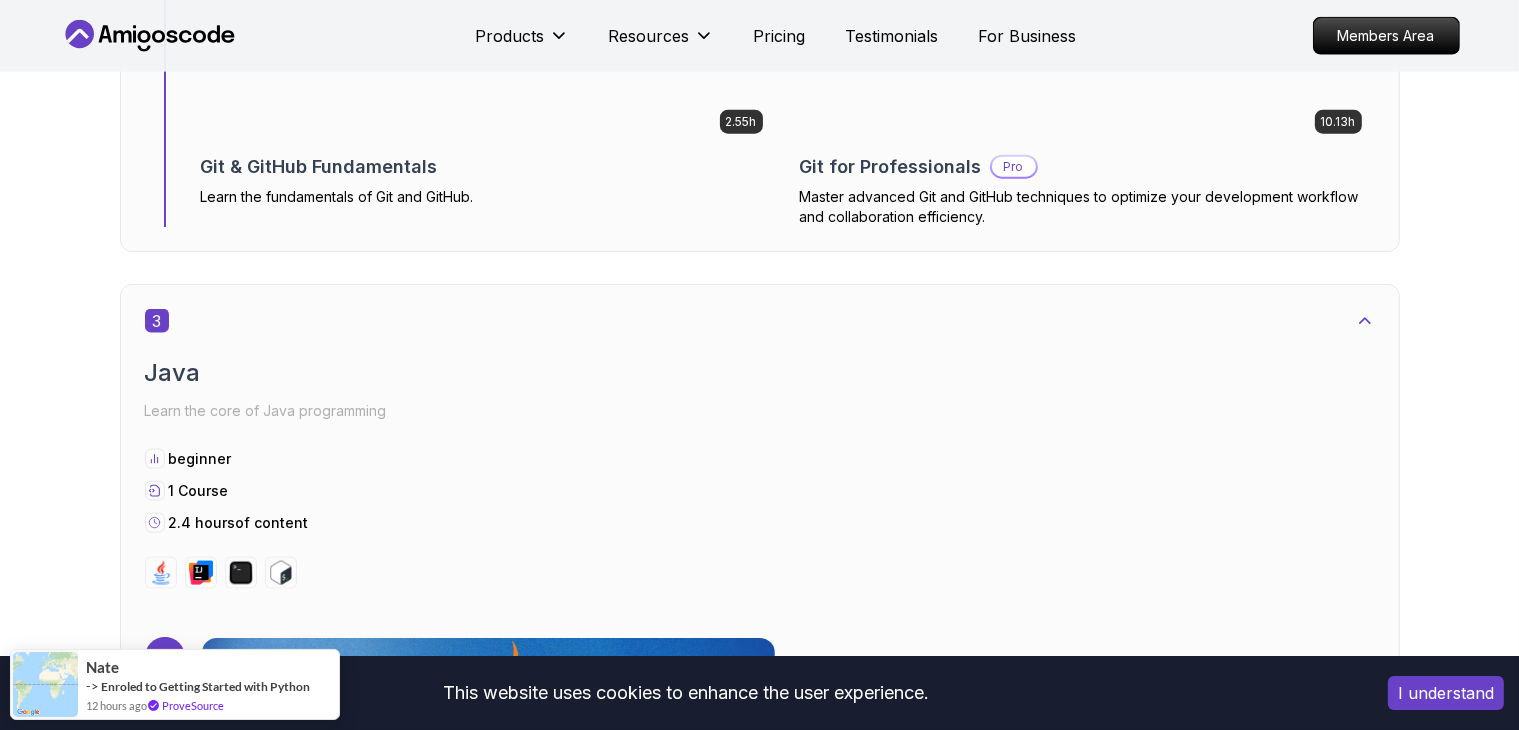 scroll, scrollTop: 3000, scrollLeft: 0, axis: vertical 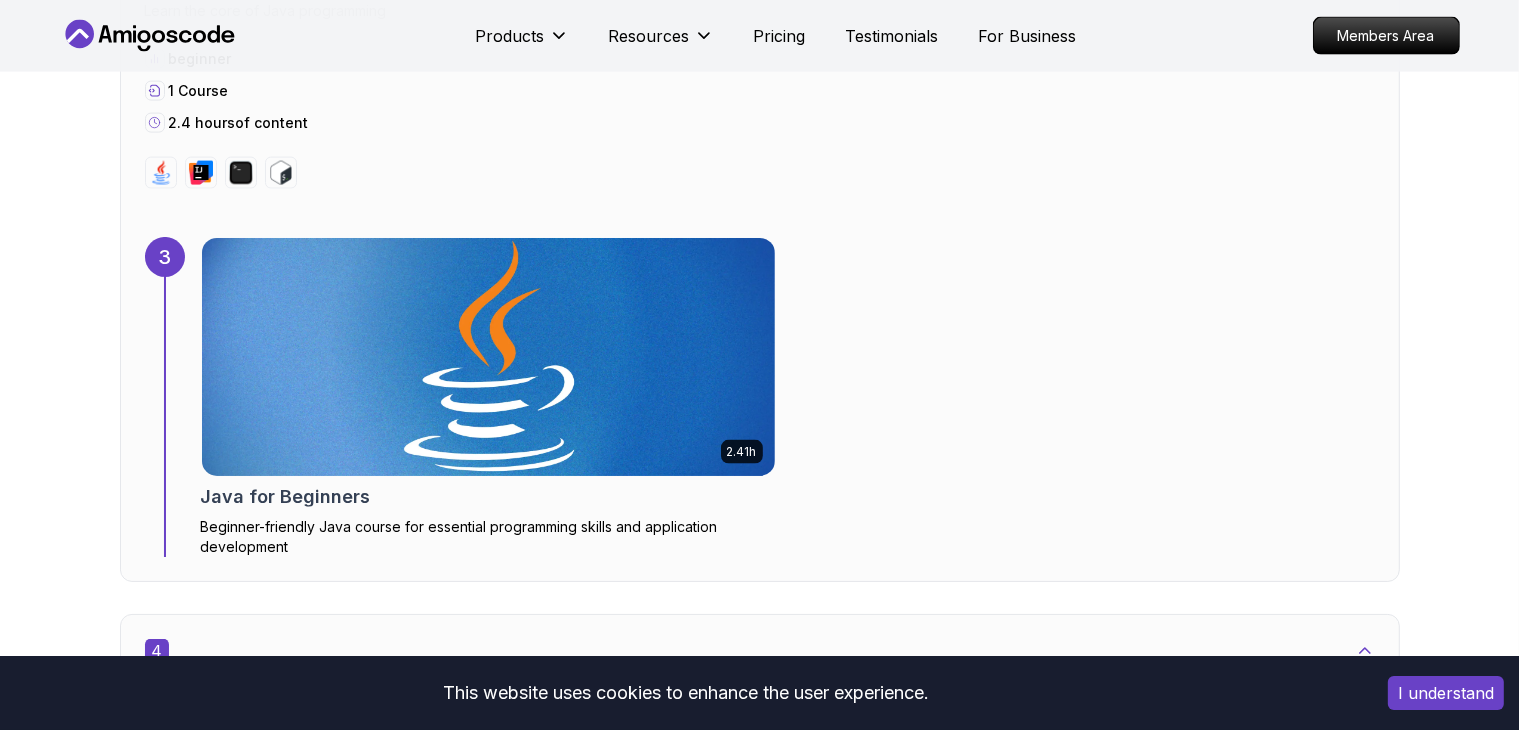 click at bounding box center [488, 2507] 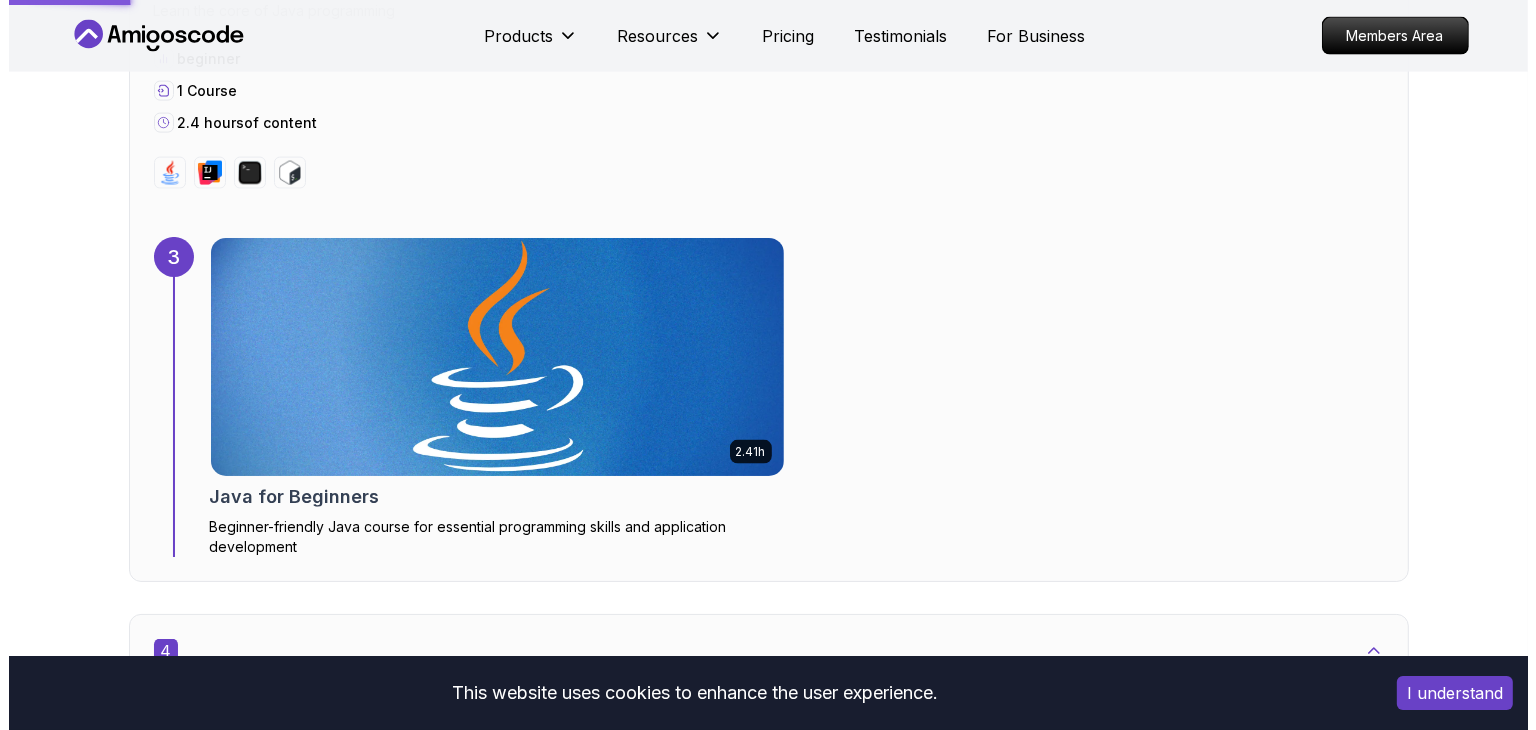scroll, scrollTop: 0, scrollLeft: 0, axis: both 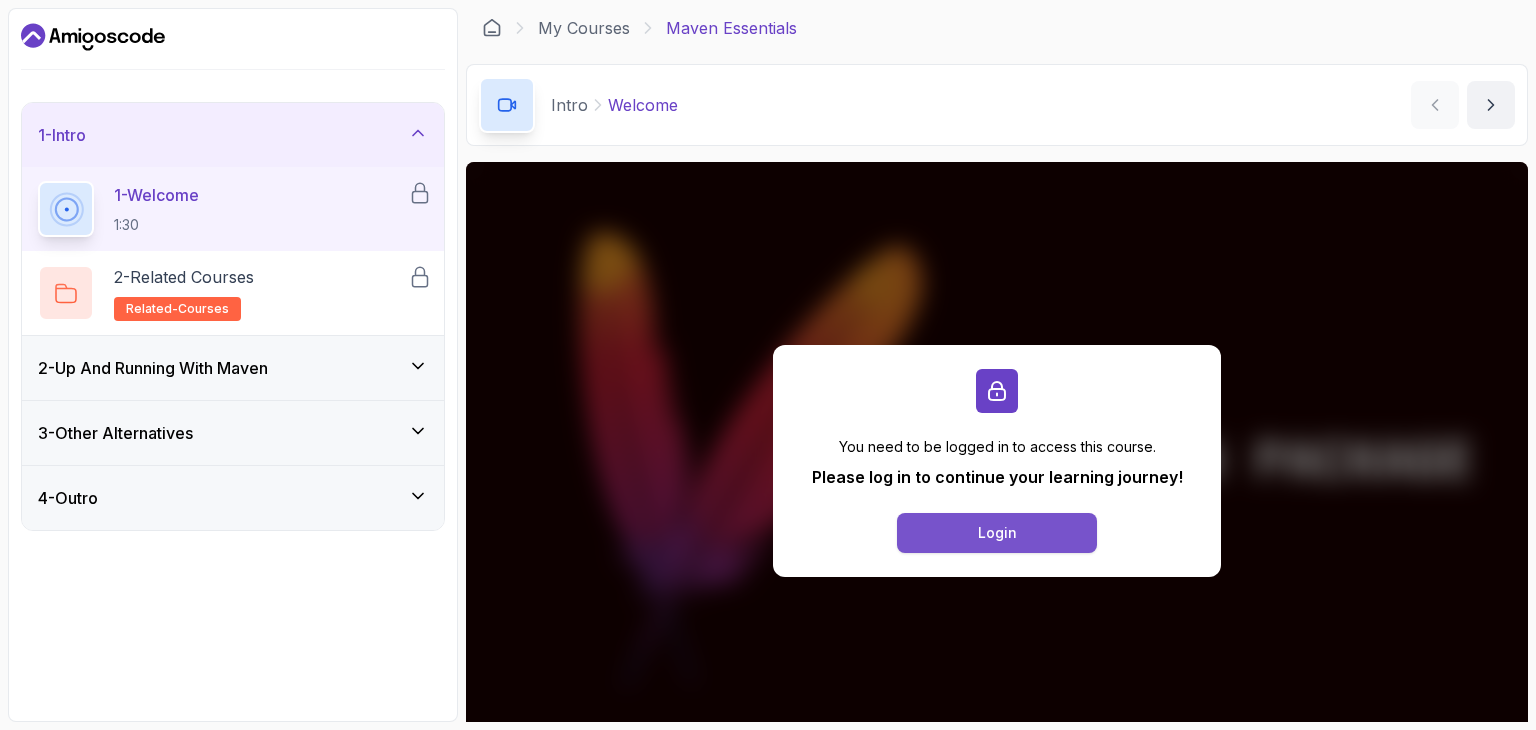 click on "Login" at bounding box center [997, 533] 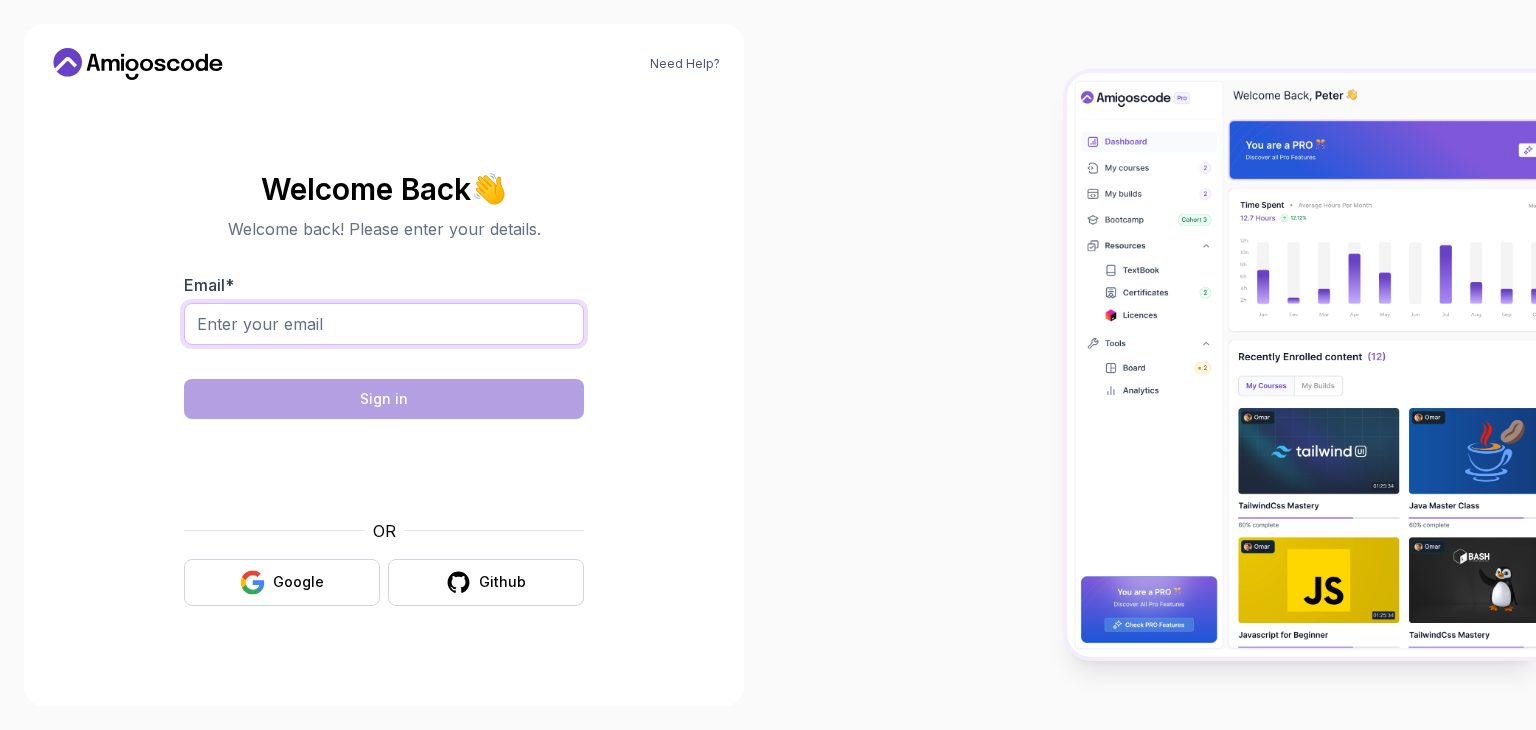 click on "Email *" at bounding box center (384, 324) 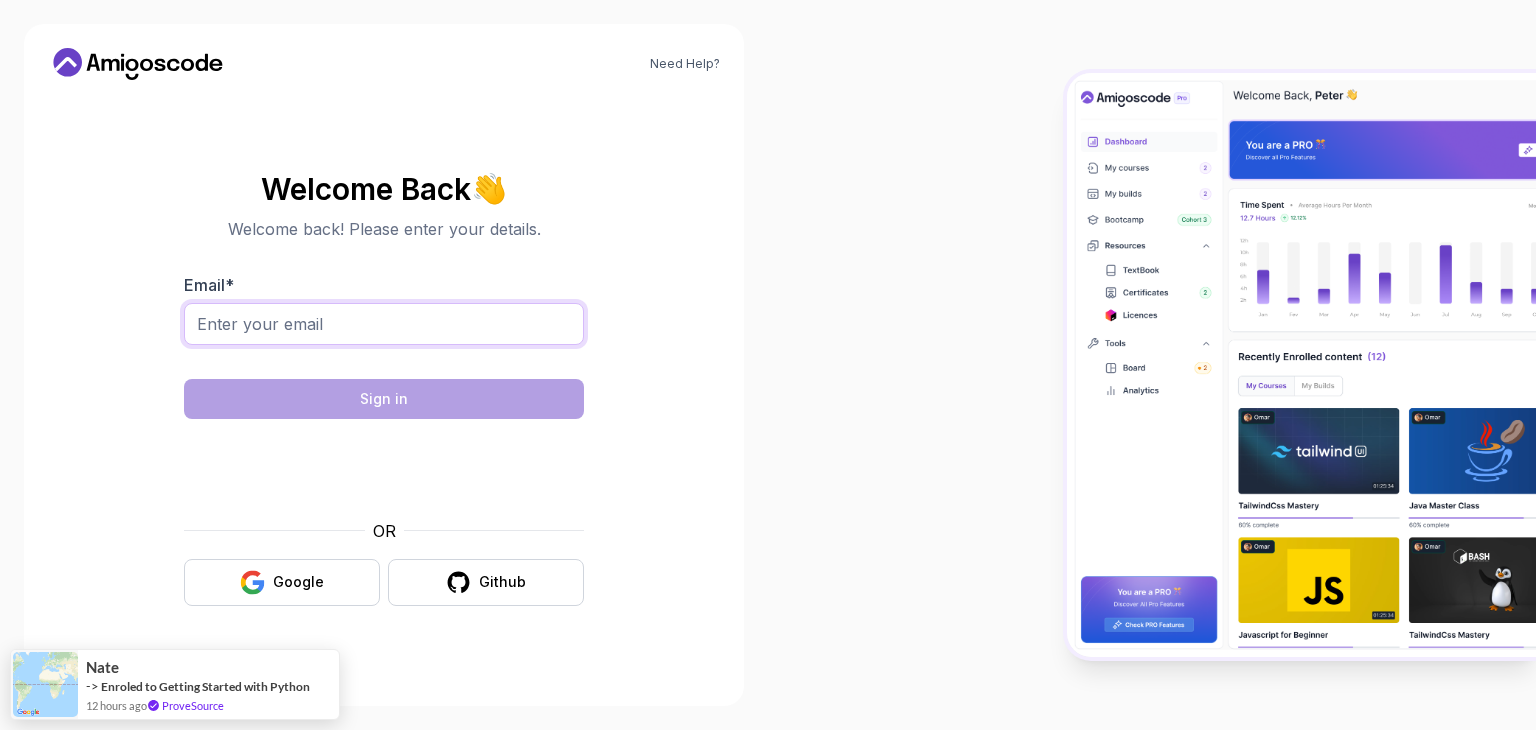 scroll, scrollTop: 0, scrollLeft: 0, axis: both 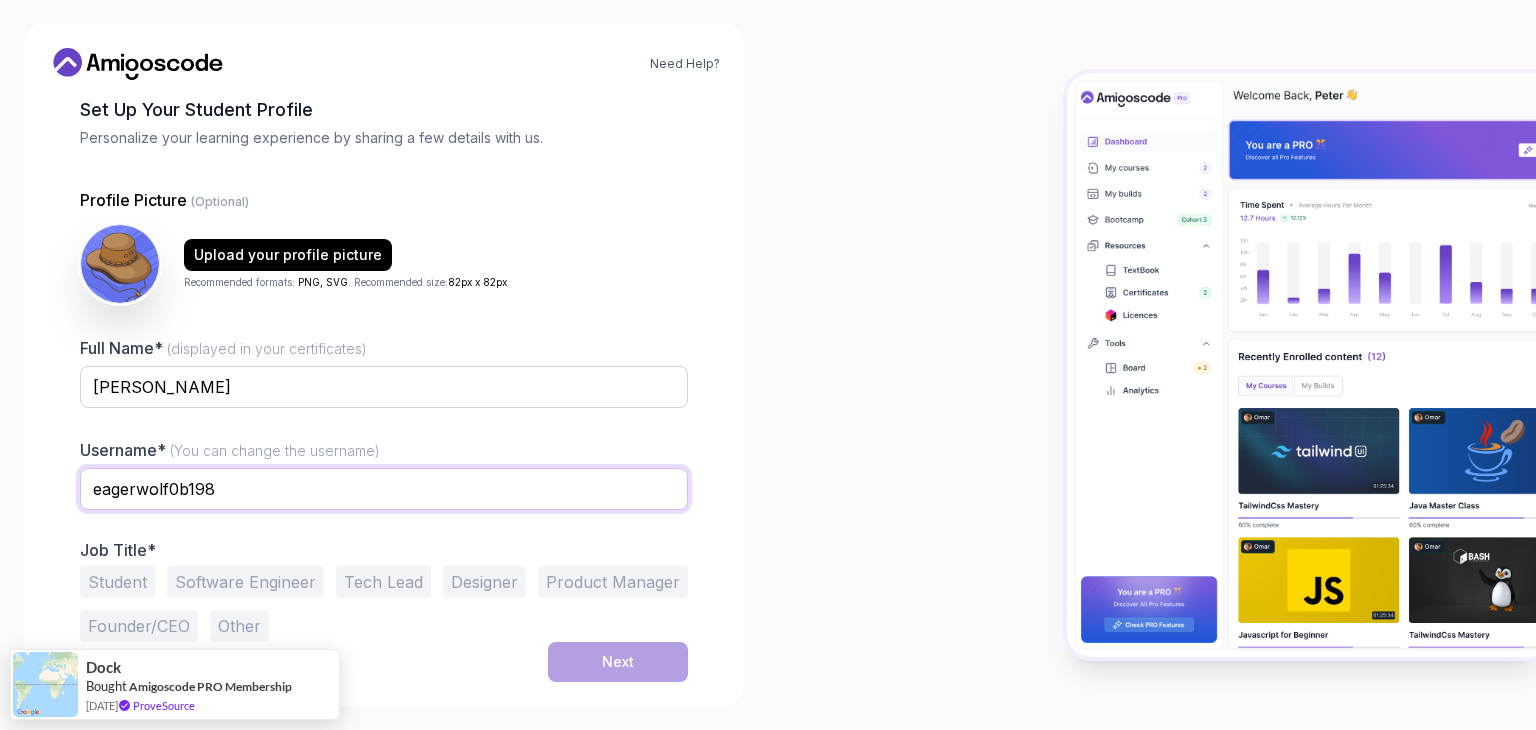 click on "eagerwolf0b198" at bounding box center [384, 489] 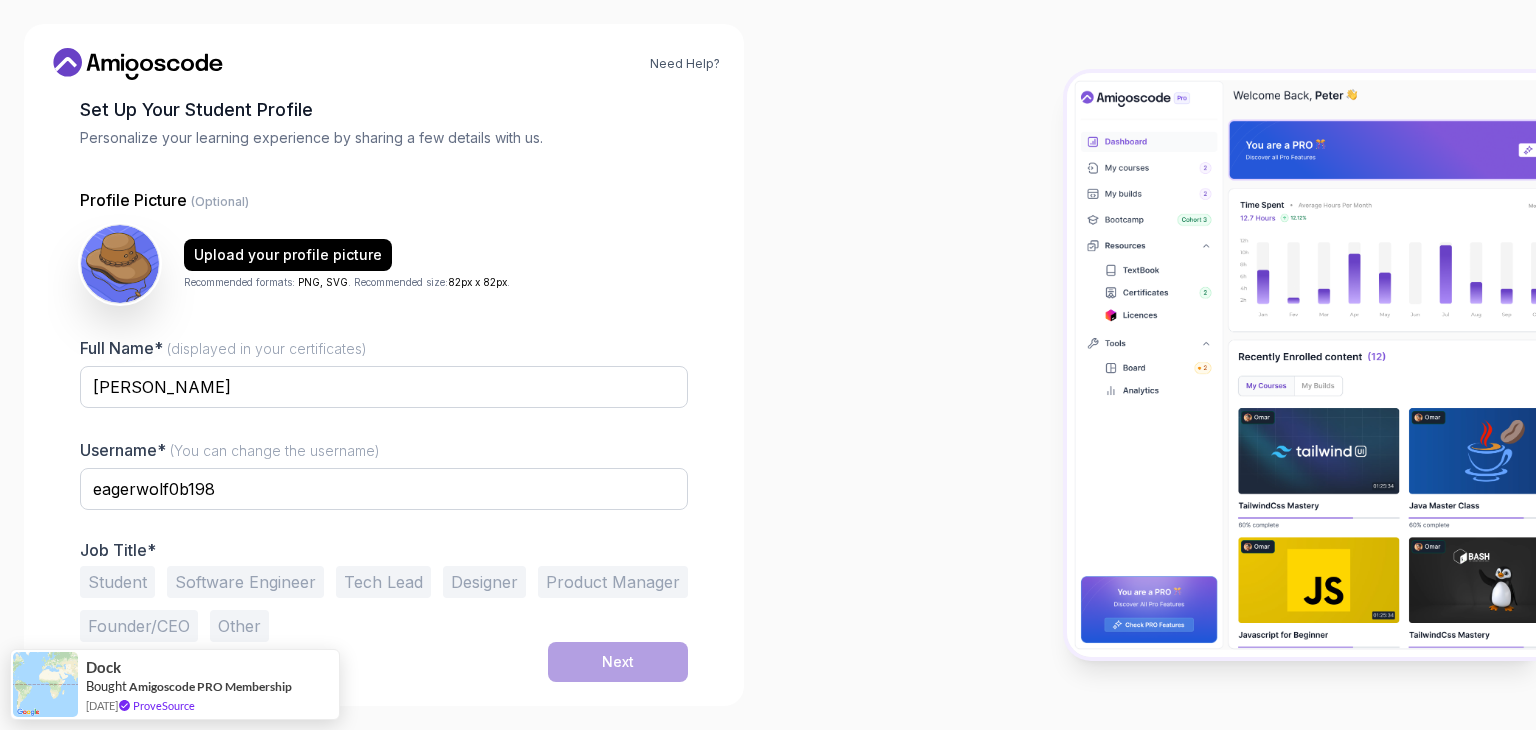 click on "Software Engineer" at bounding box center (245, 582) 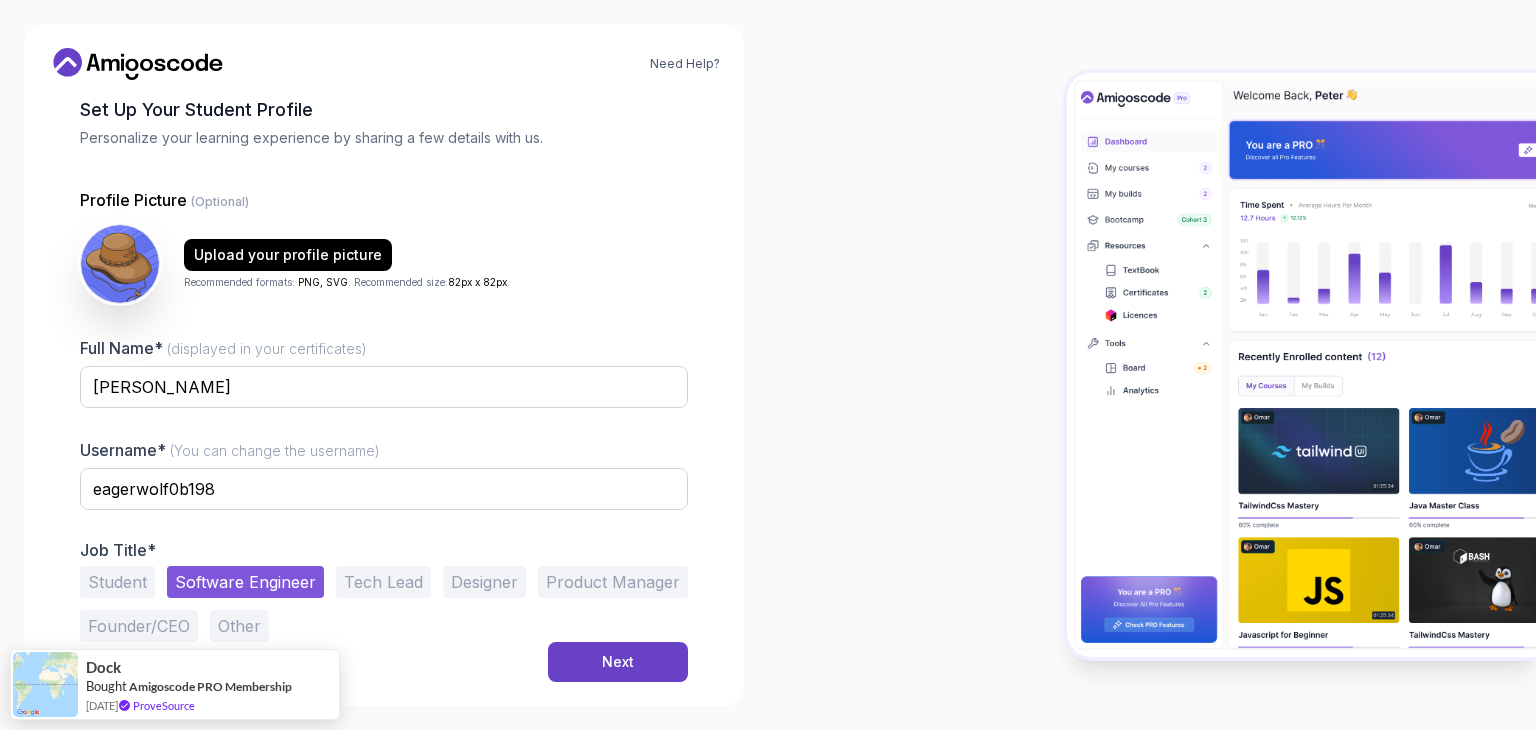 click on "Username*   (You can change the username) eagerwolf0b198" at bounding box center (384, 485) 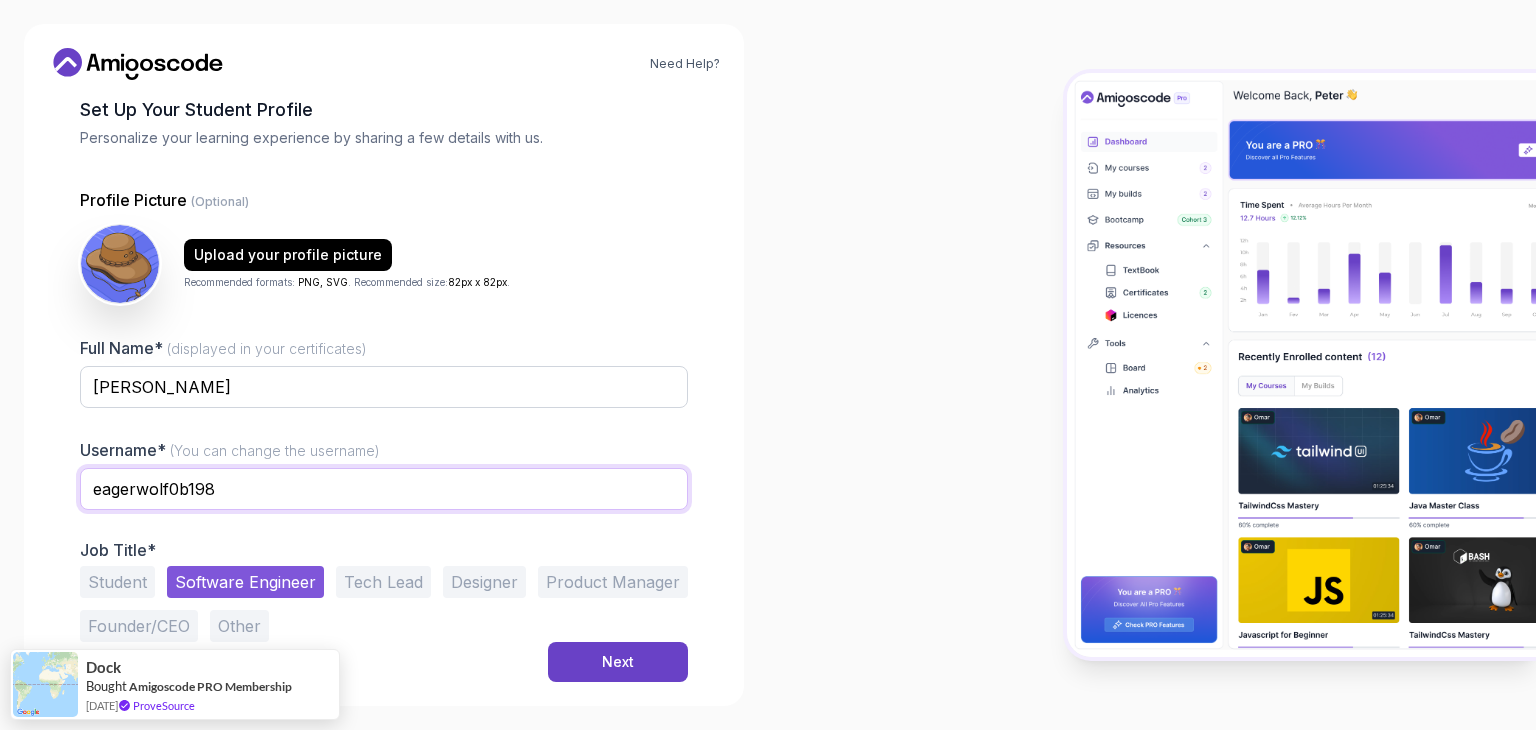 drag, startPoint x: 324, startPoint y: 480, endPoint x: 70, endPoint y: 493, distance: 254.33246 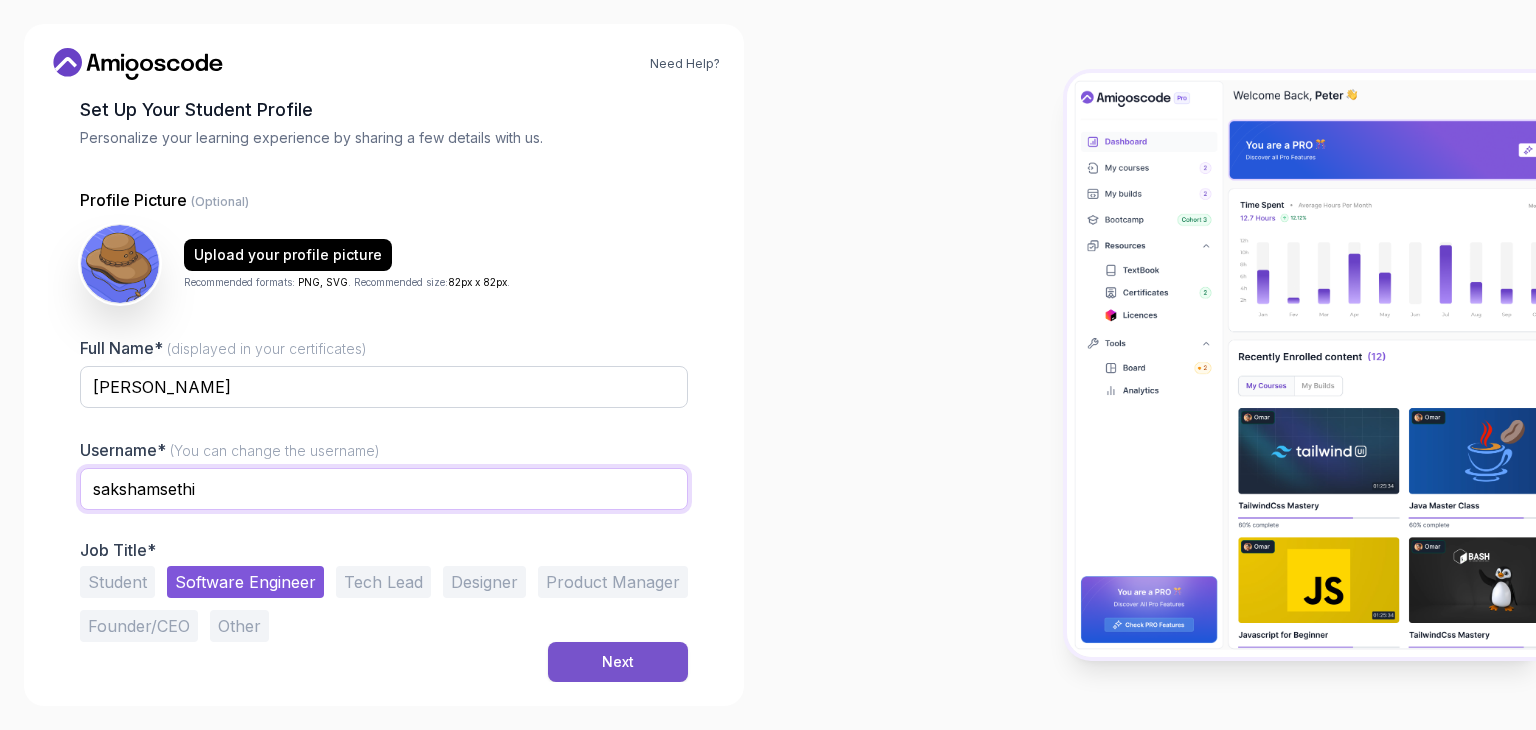 type on "sakshamsethi" 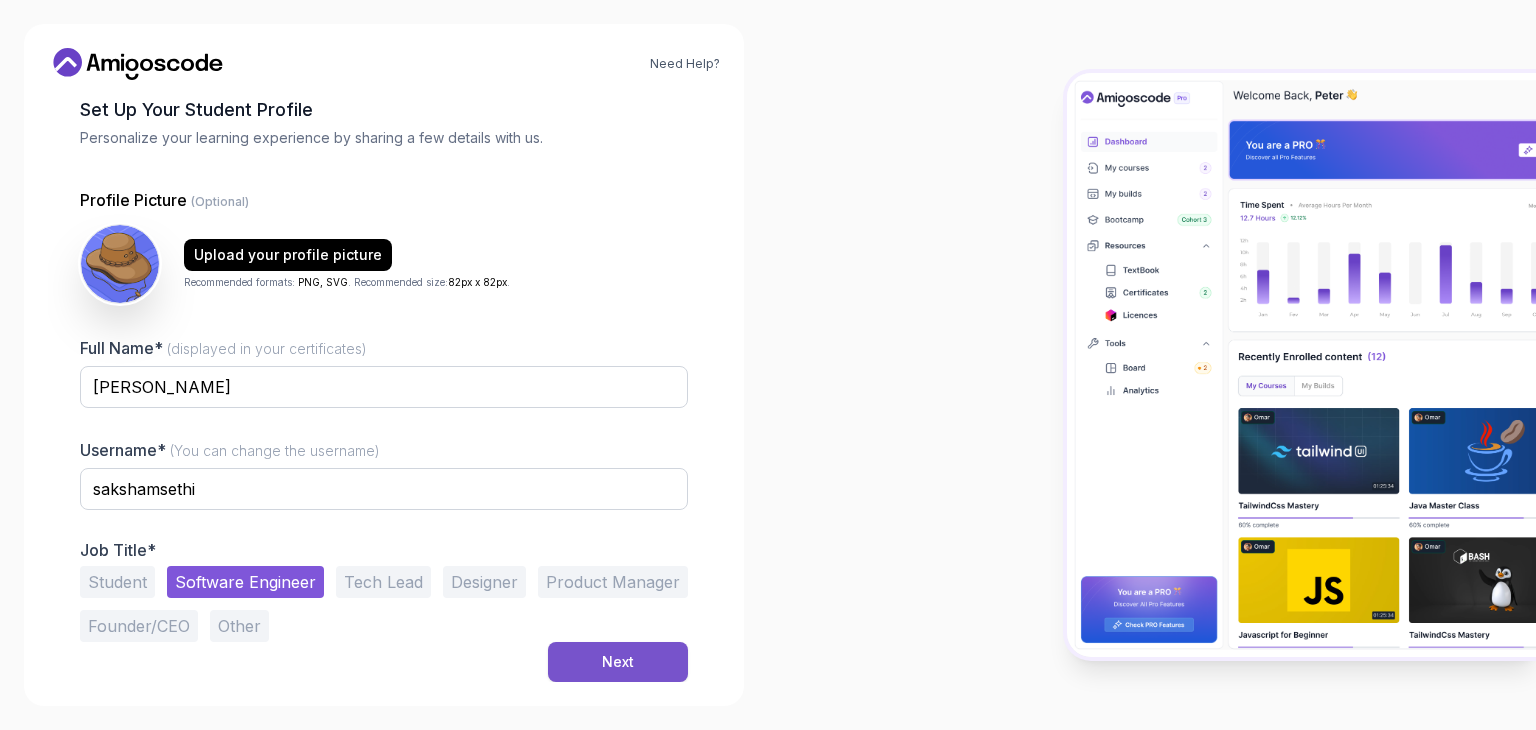 click on "Next" at bounding box center (618, 662) 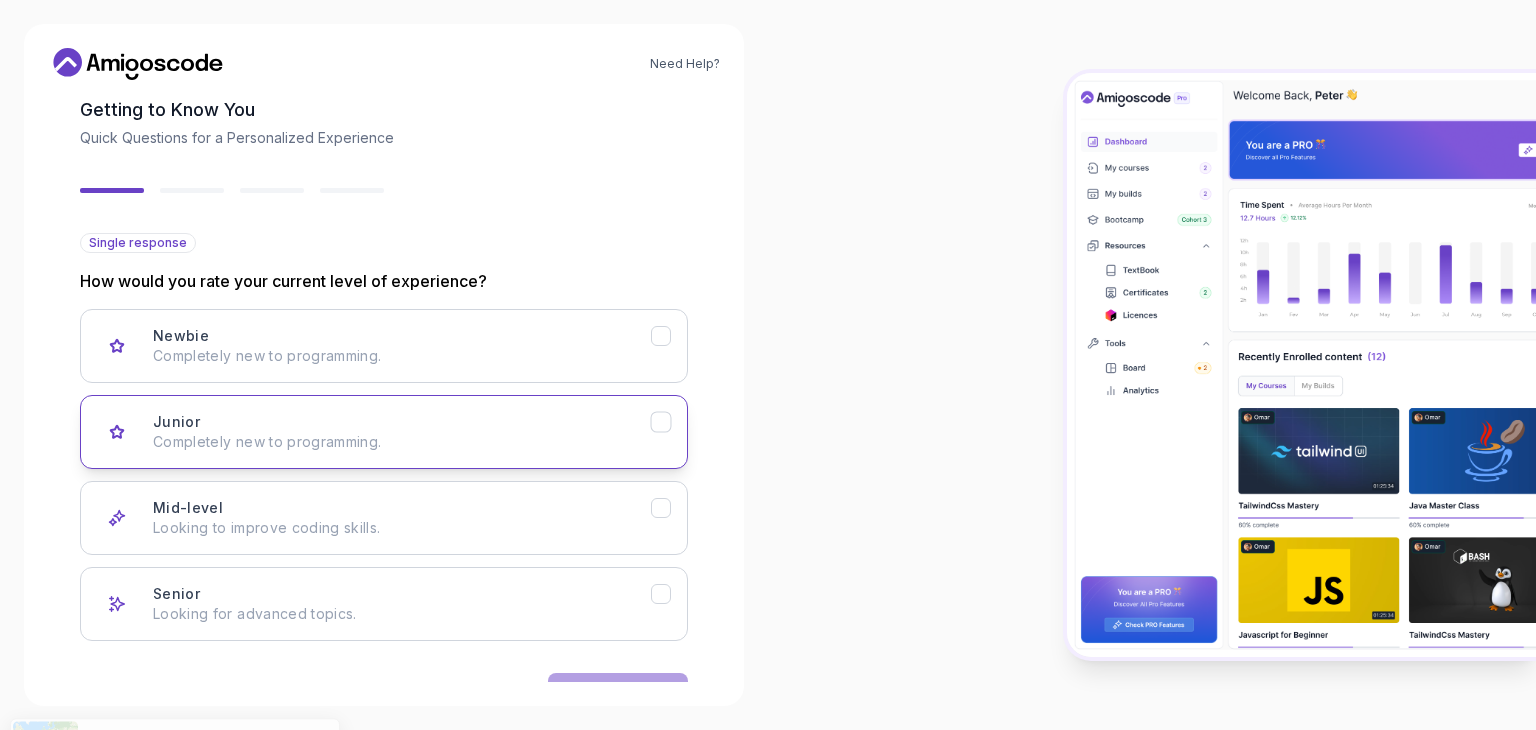 click on "Junior Completely new to programming." at bounding box center [402, 432] 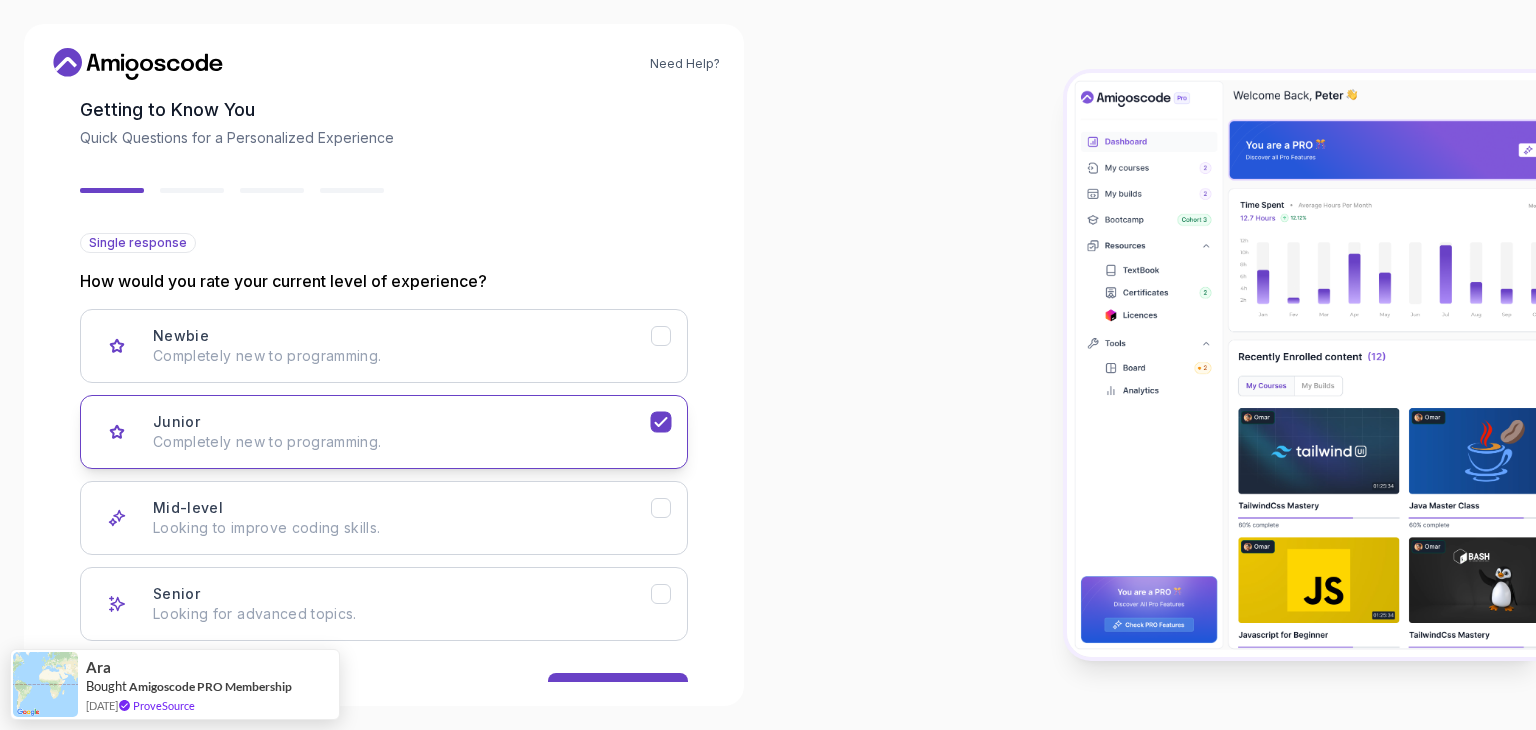 click on "Junior Completely new to programming." at bounding box center [402, 432] 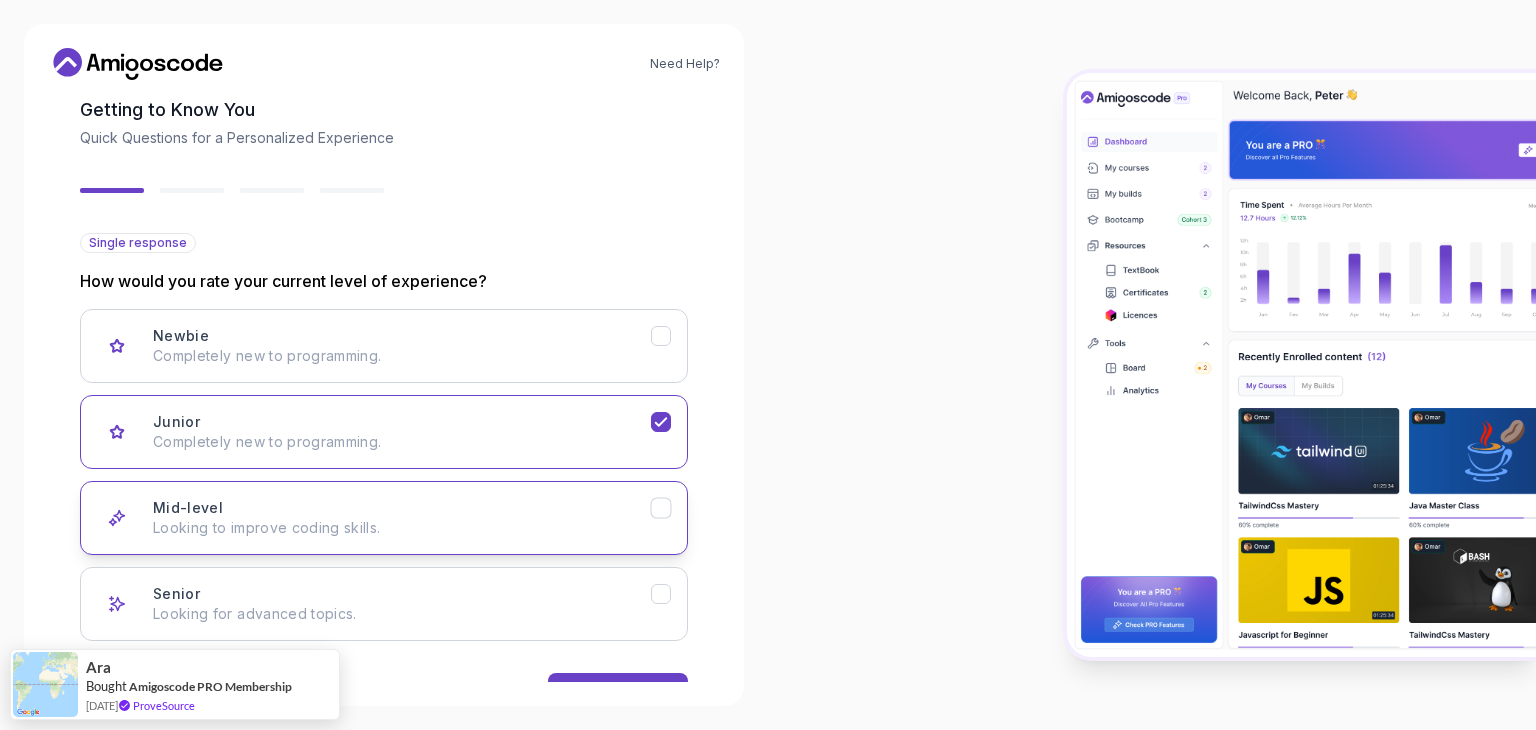click on "Looking to improve coding skills." at bounding box center (402, 528) 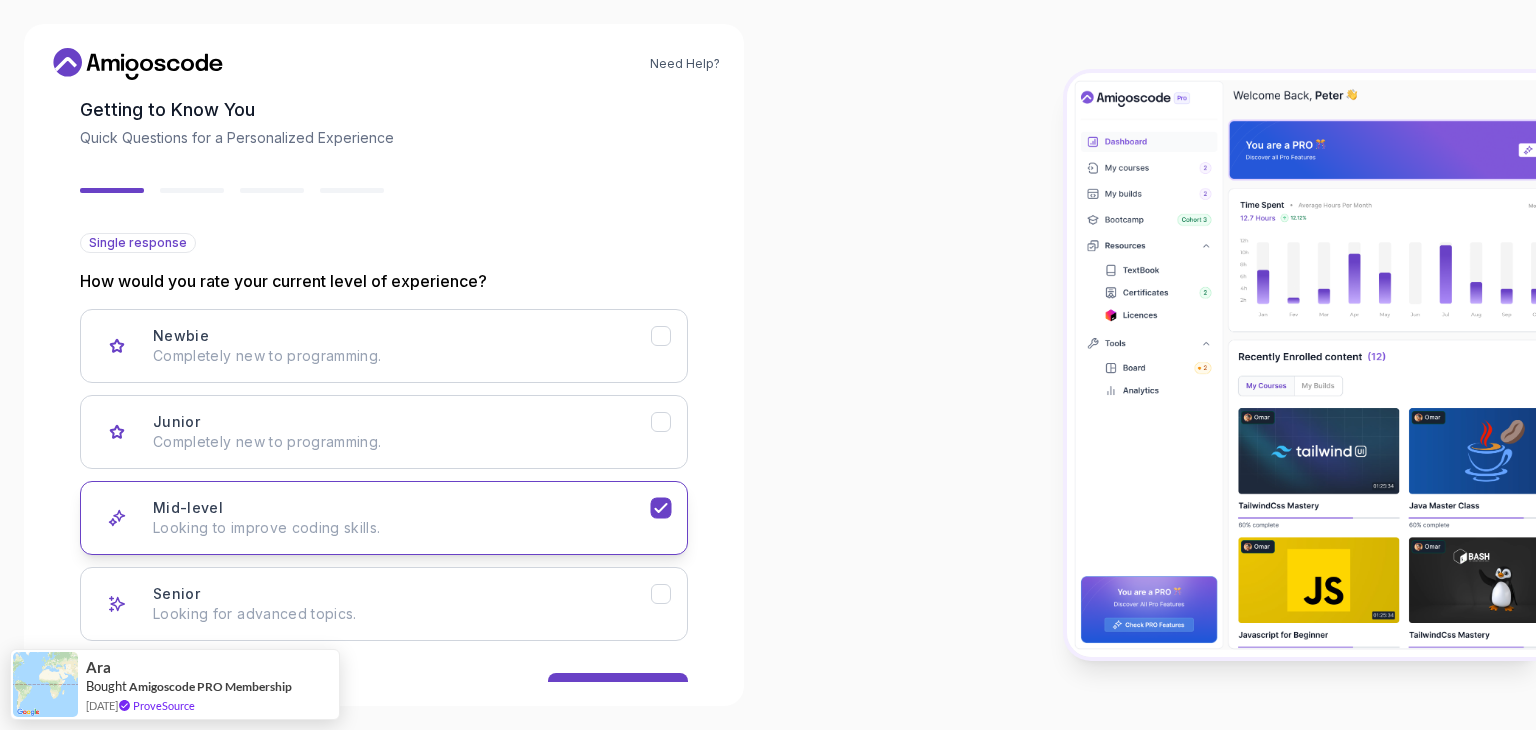 scroll, scrollTop: 165, scrollLeft: 0, axis: vertical 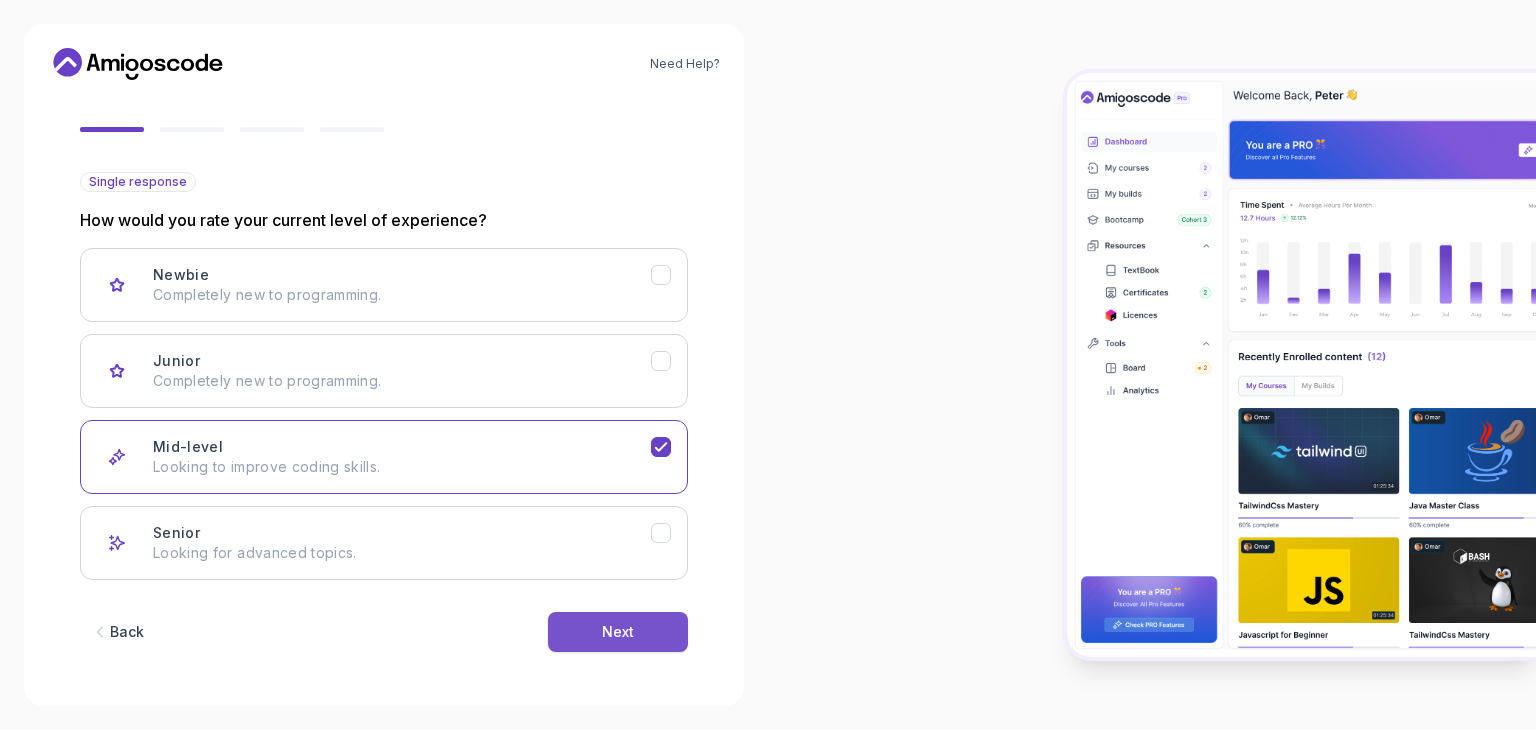 click on "Next" at bounding box center [618, 632] 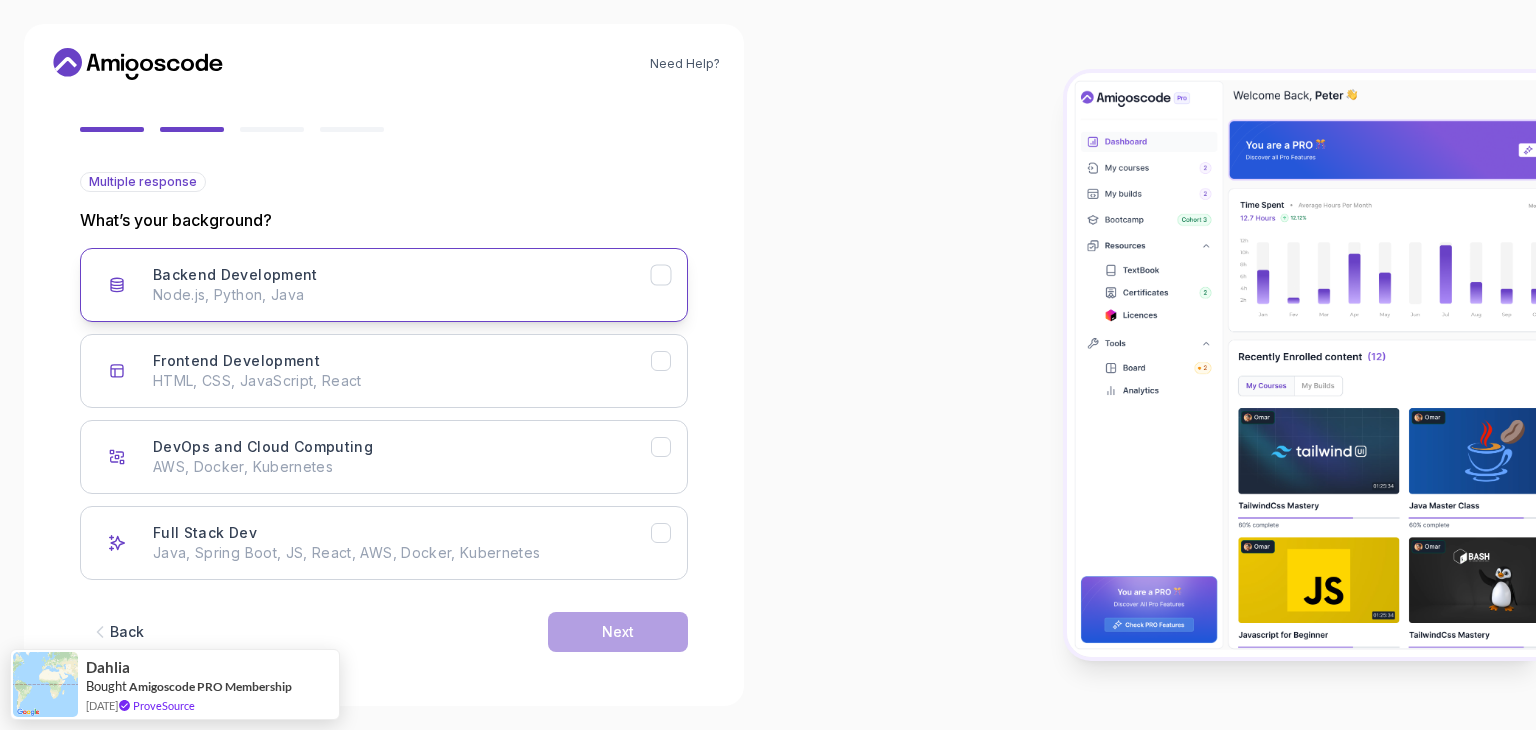 click on "Backend Development Node.js, Python, Java" at bounding box center [384, 285] 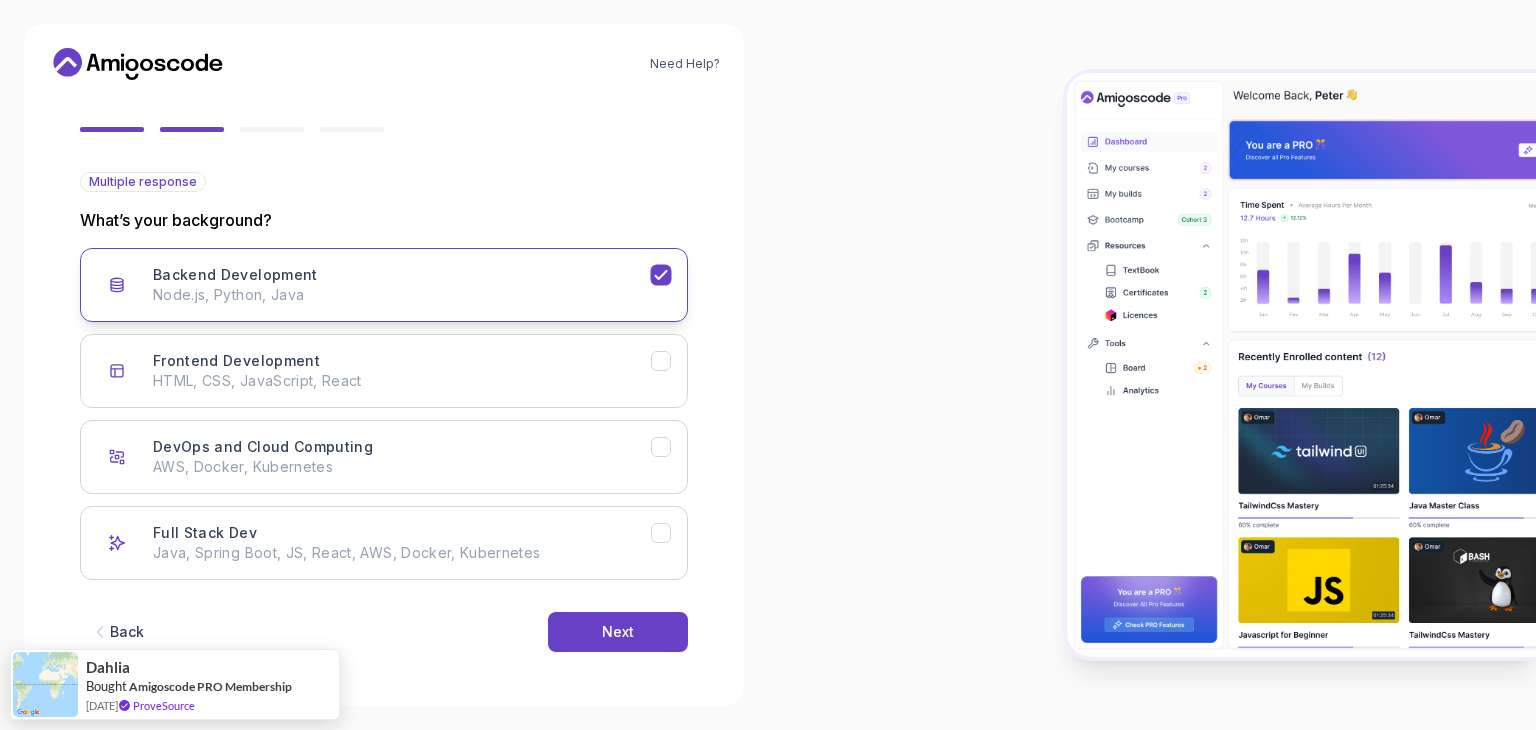 click on "Backend Development Node.js, Python, Java" at bounding box center (384, 285) 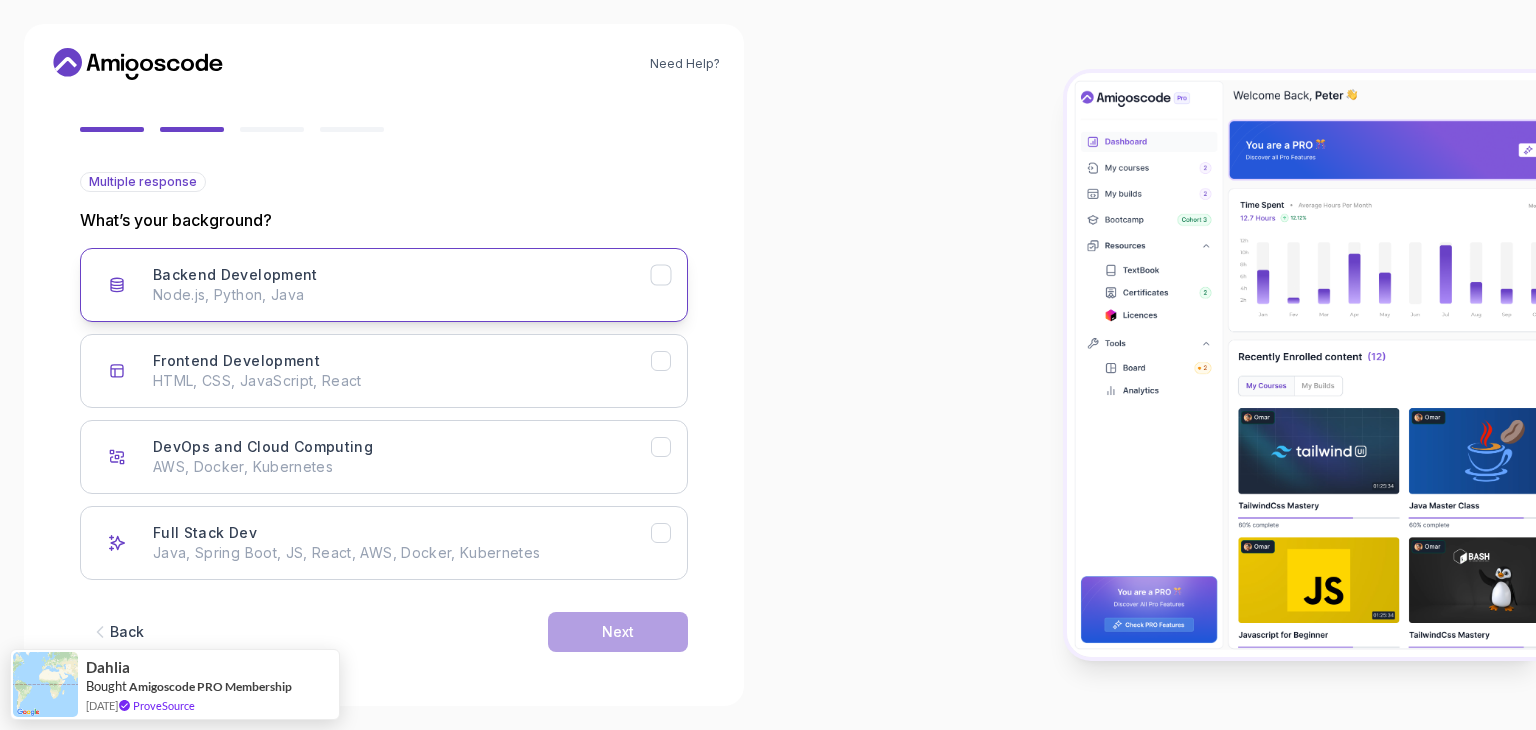 click on "Node.js, Python, Java" at bounding box center (402, 295) 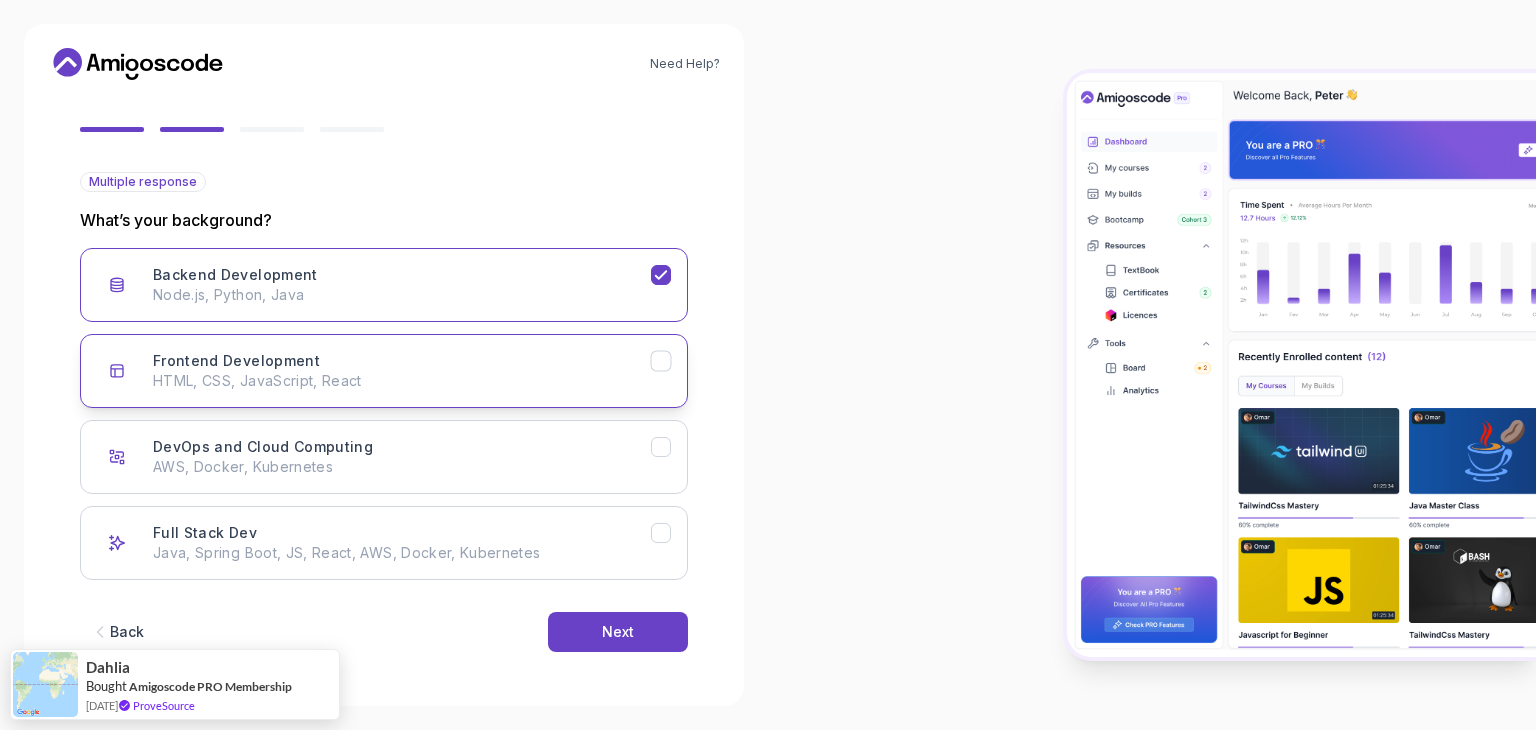 click on "Frontend Development HTML, CSS, JavaScript, React" at bounding box center (402, 371) 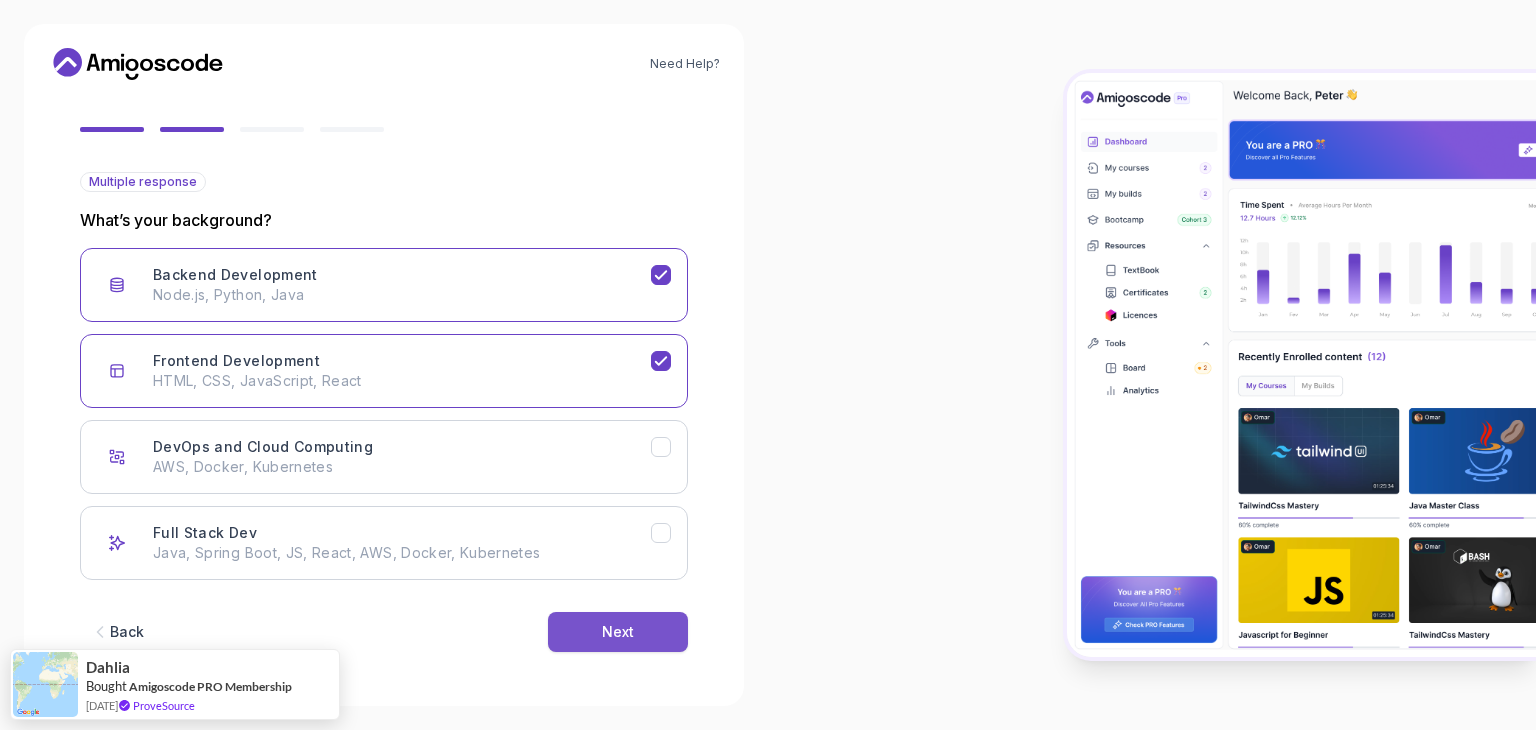 click on "Next" at bounding box center (618, 632) 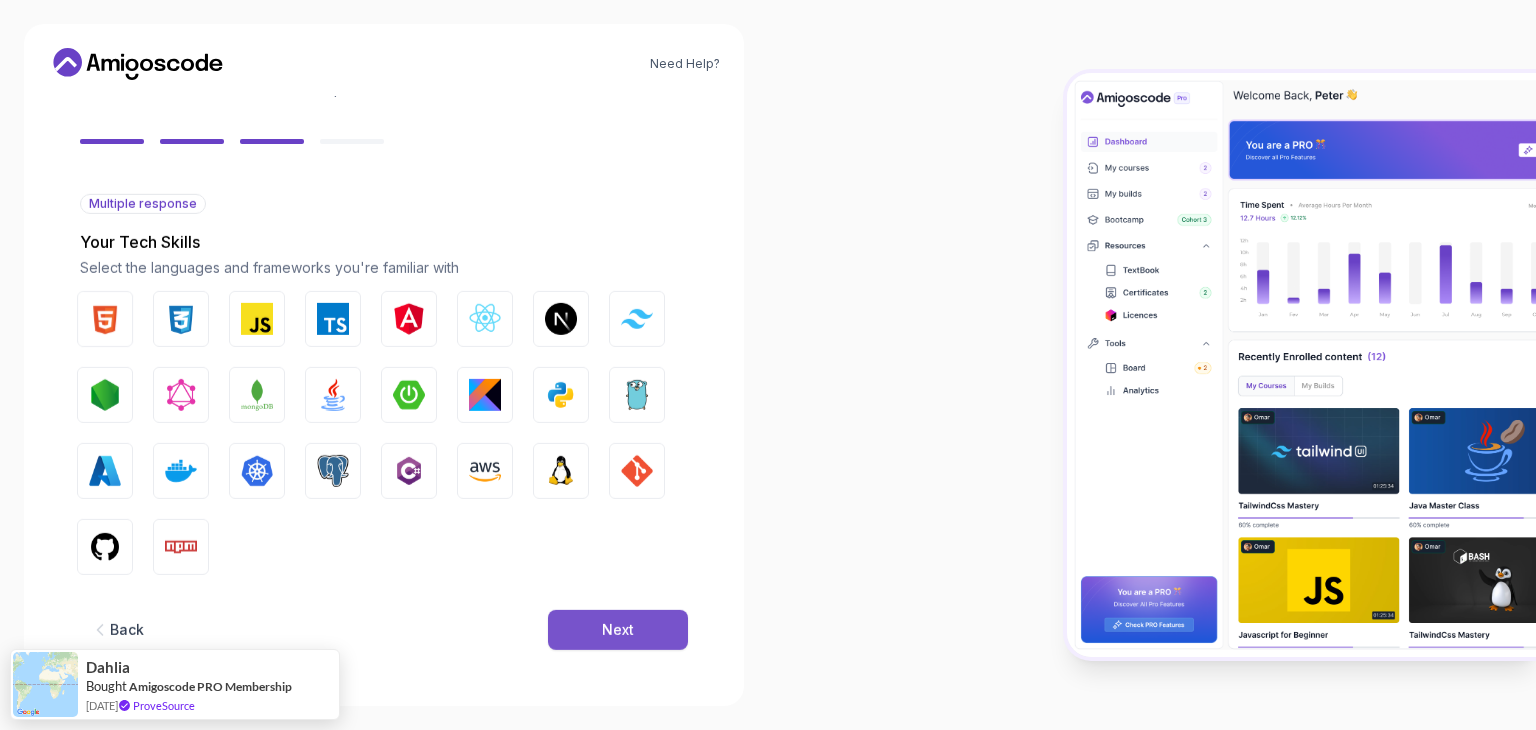 scroll, scrollTop: 143, scrollLeft: 0, axis: vertical 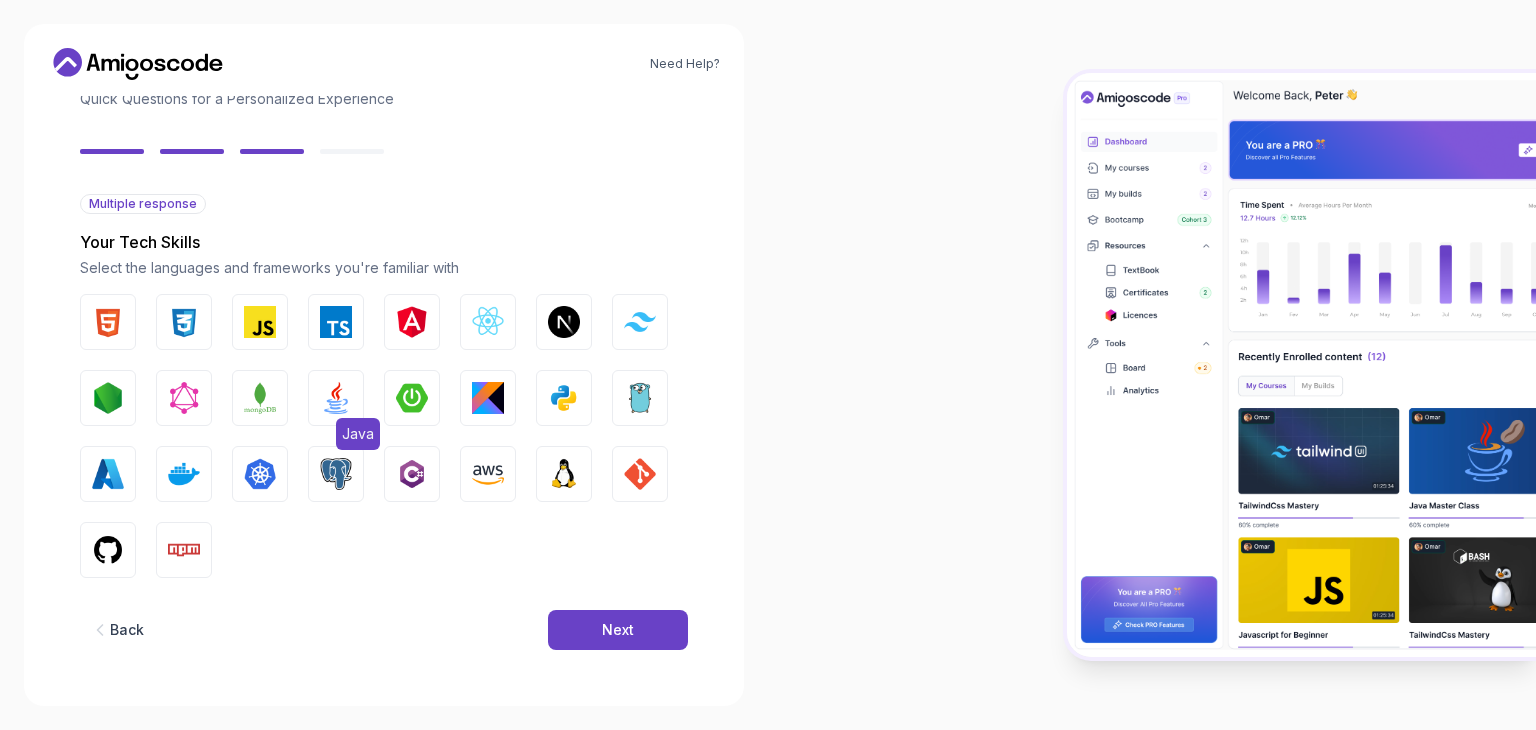 click at bounding box center (336, 398) 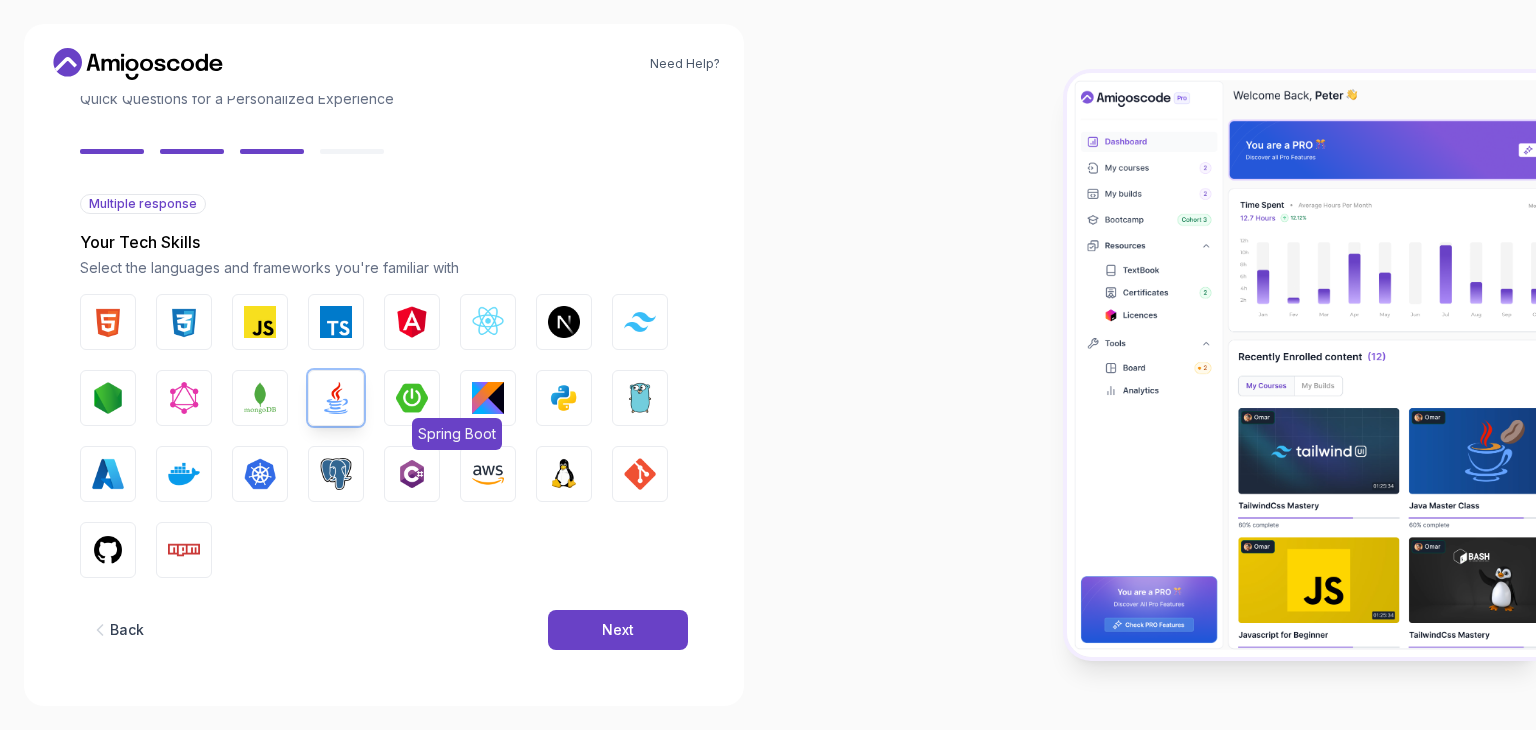 click at bounding box center [412, 398] 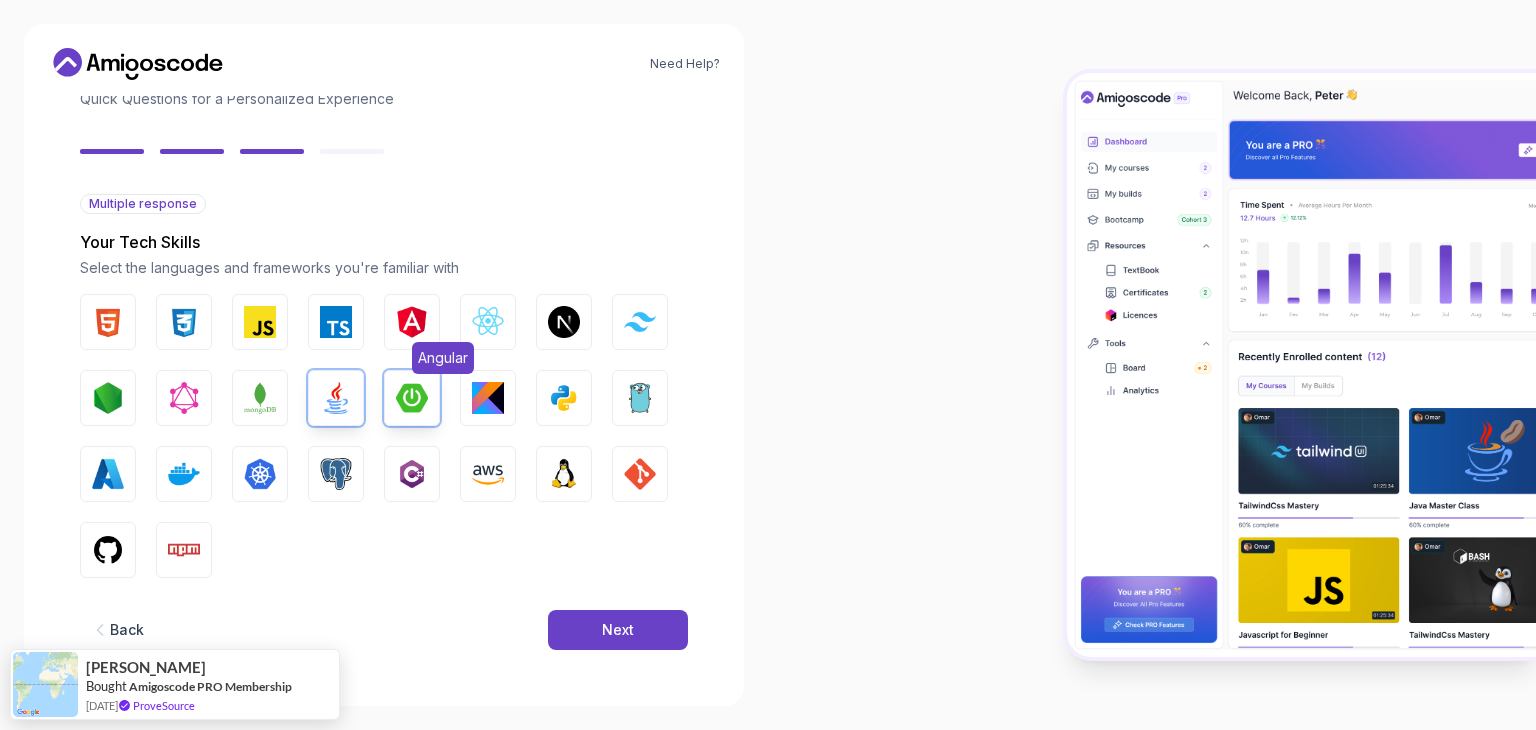 click at bounding box center (412, 322) 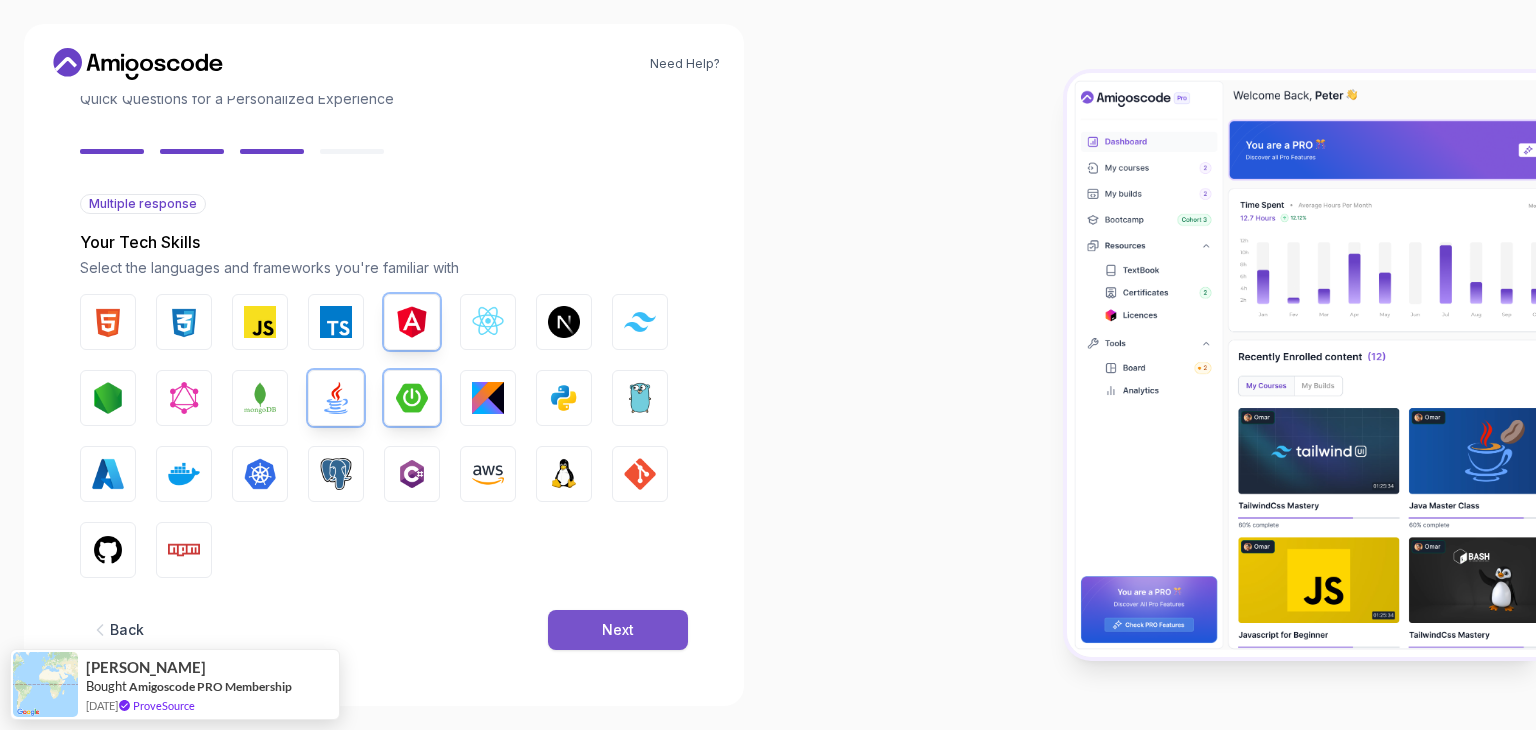 click on "Next" at bounding box center [618, 630] 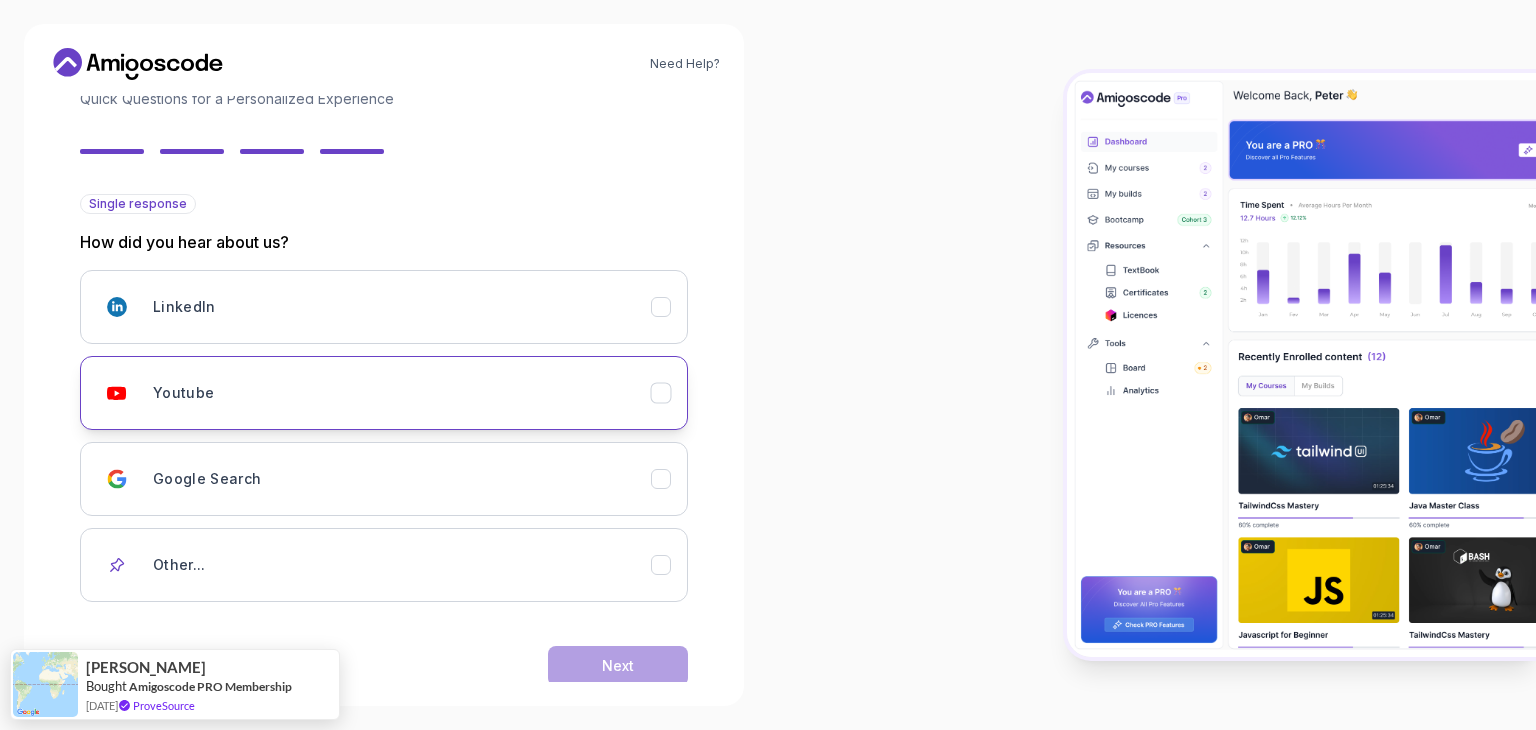 click on "Youtube" at bounding box center (402, 393) 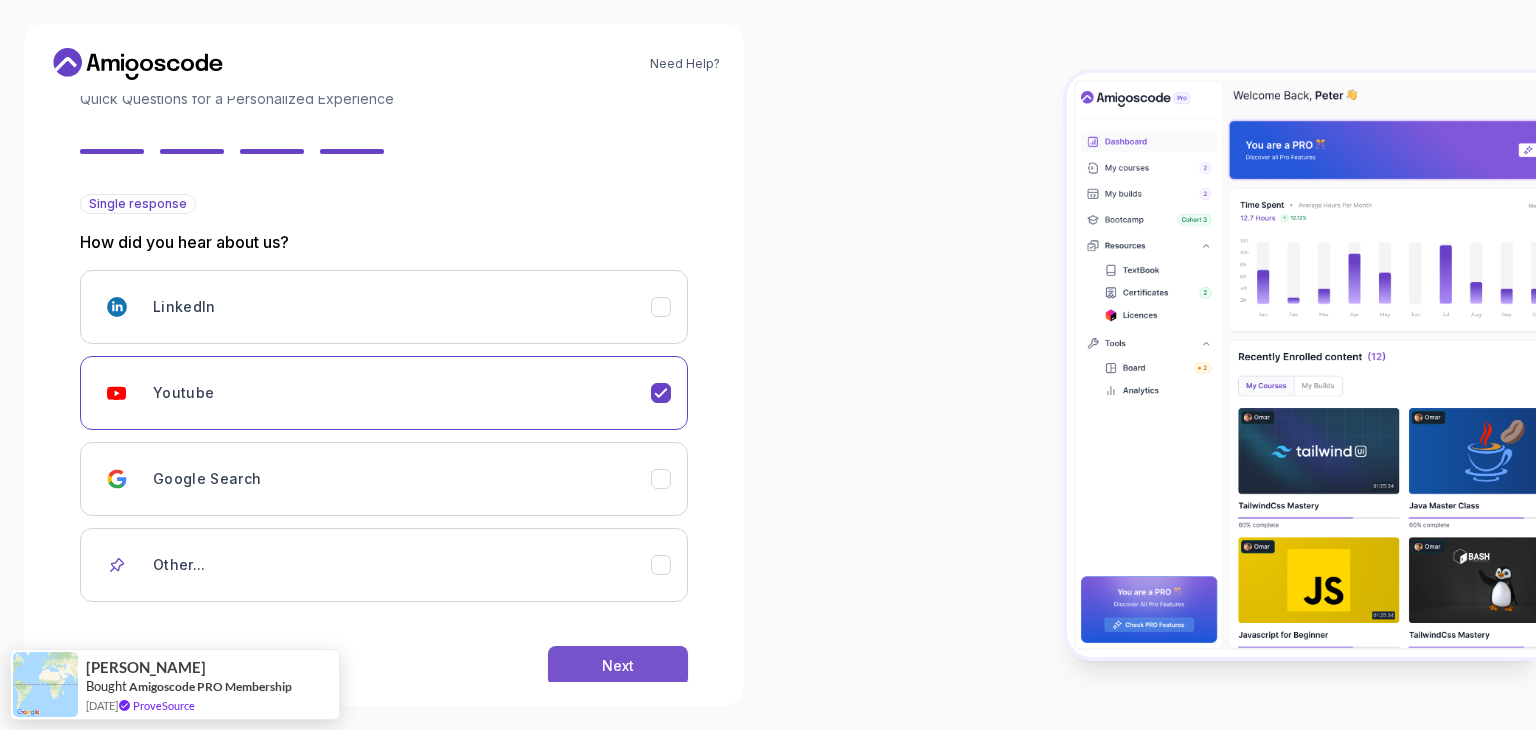 click on "Next" at bounding box center (618, 666) 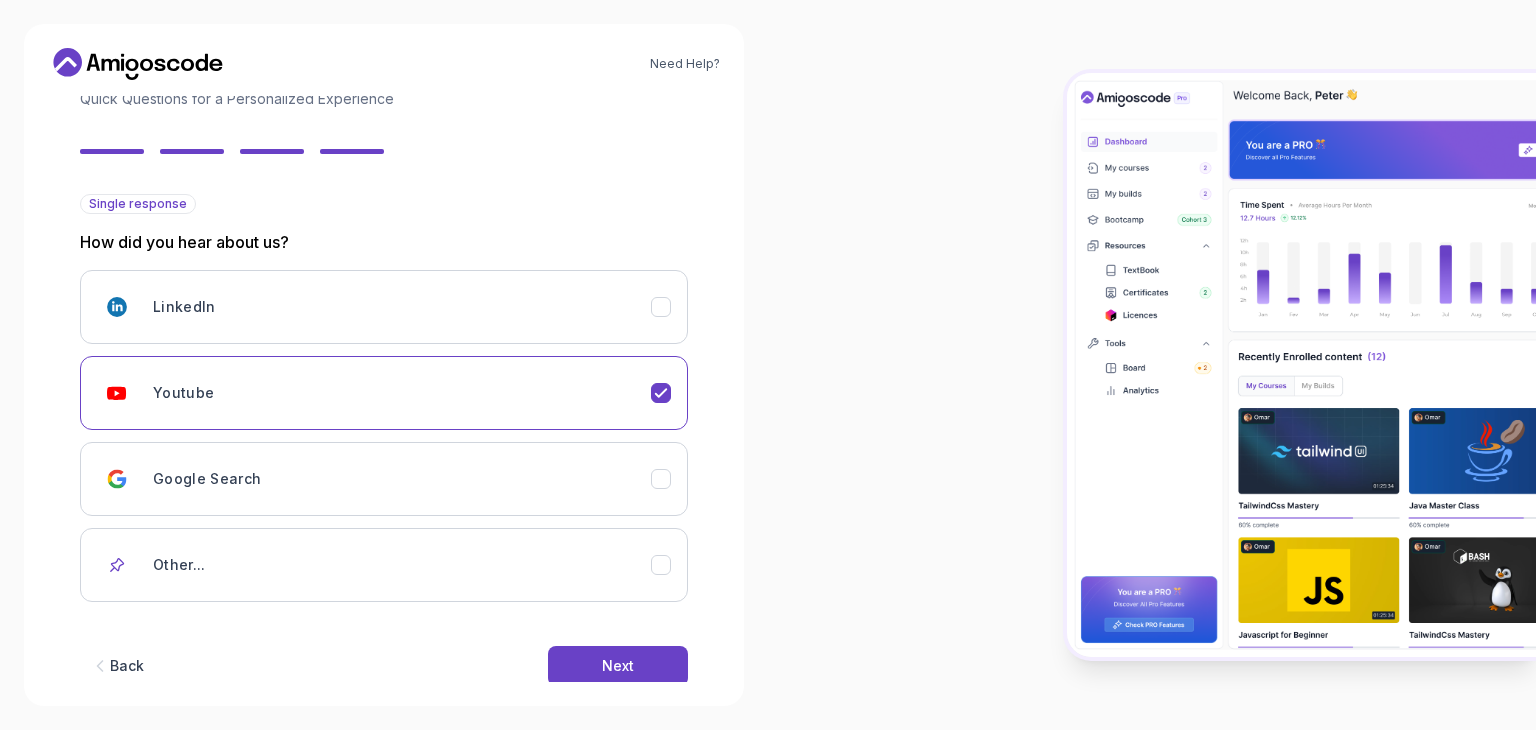 scroll, scrollTop: 0, scrollLeft: 0, axis: both 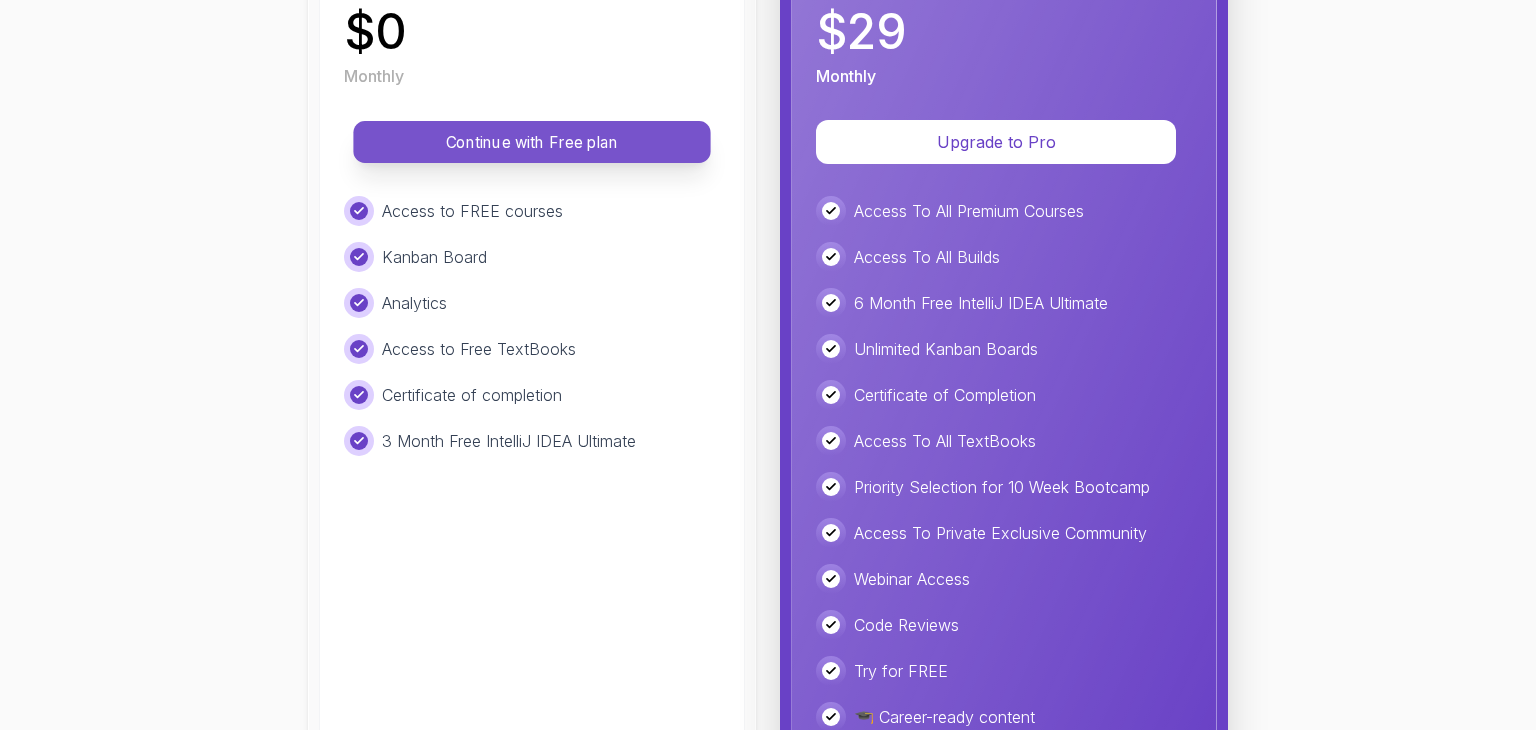 click on "Continue with Free plan" at bounding box center [532, 142] 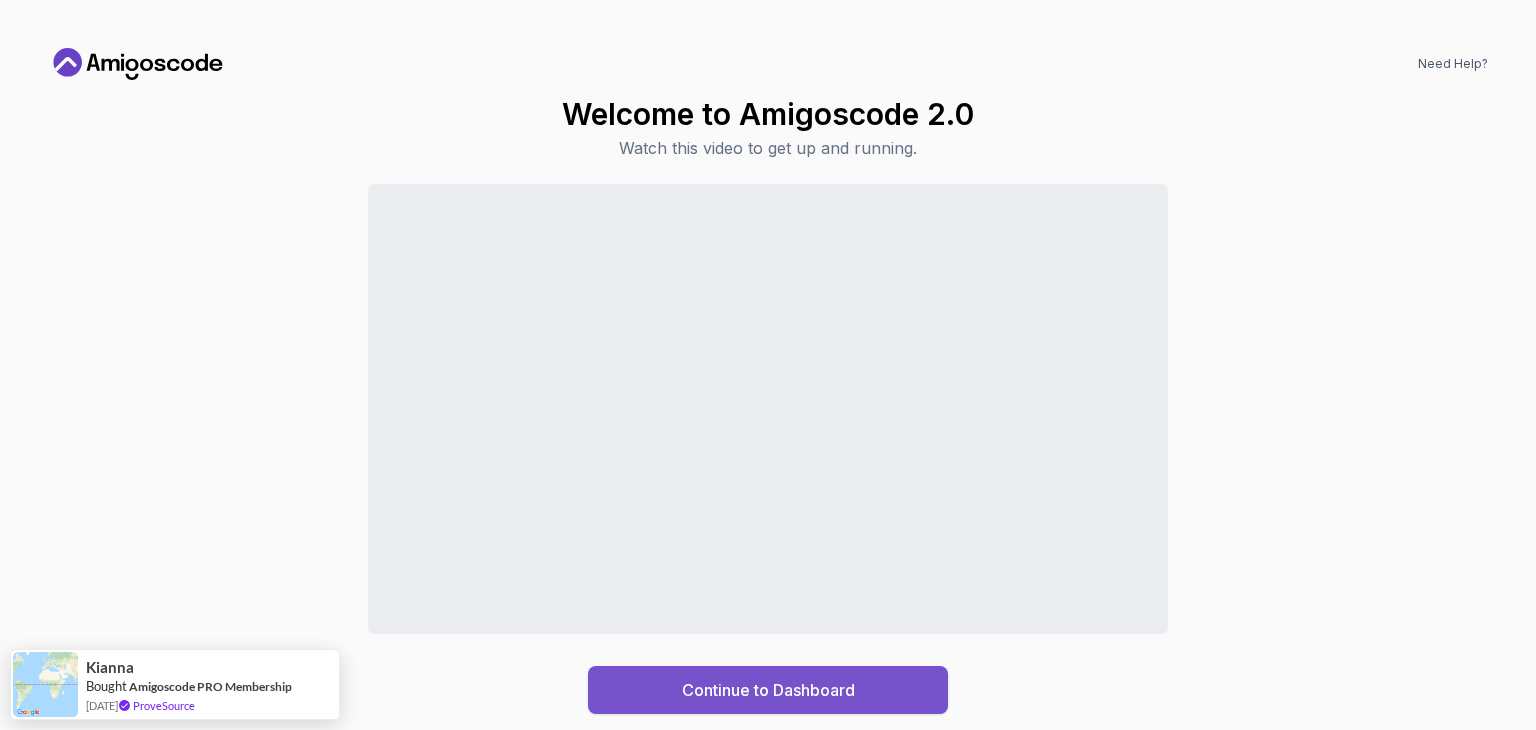 click on "Continue to Dashboard" at bounding box center (768, 690) 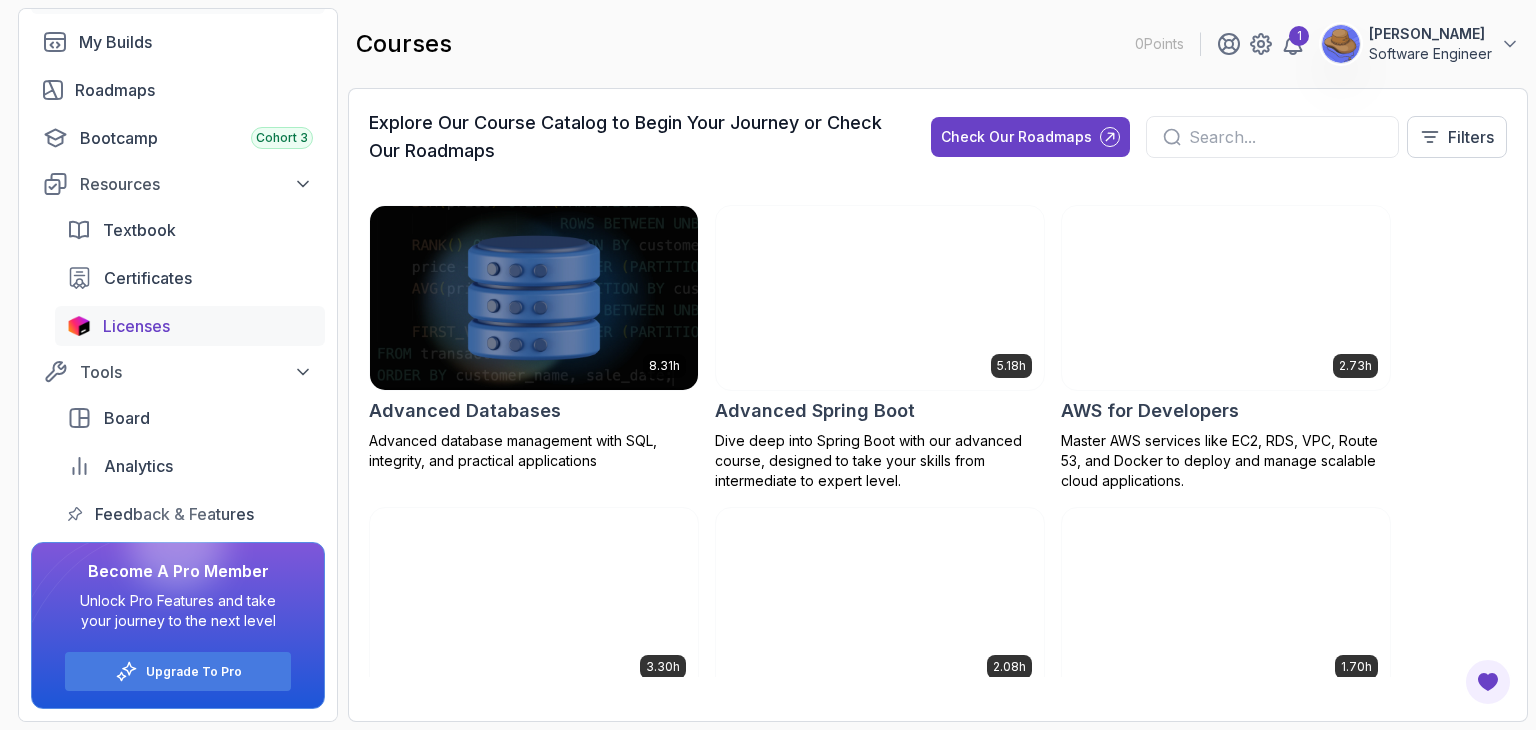 scroll, scrollTop: 0, scrollLeft: 0, axis: both 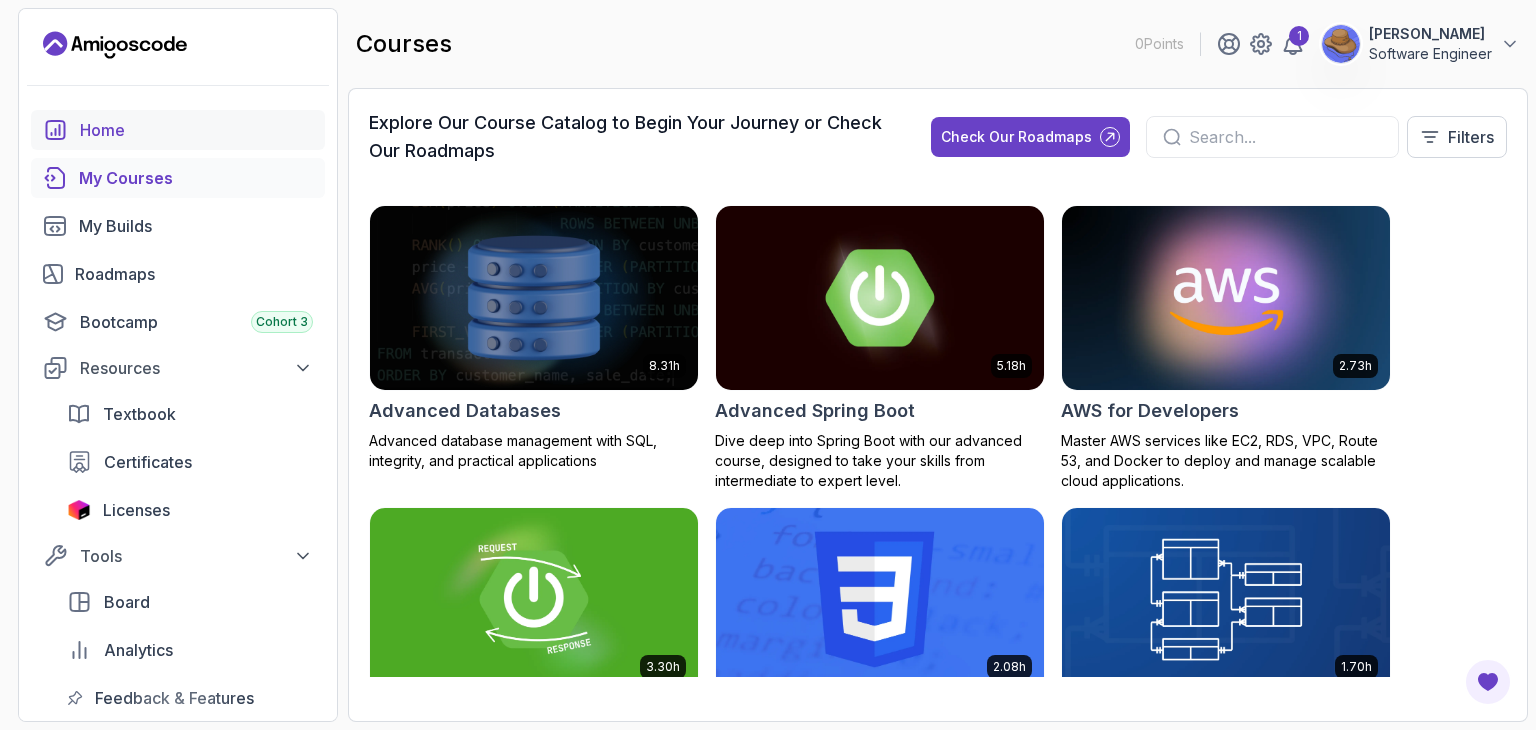 click on "Home" at bounding box center (196, 130) 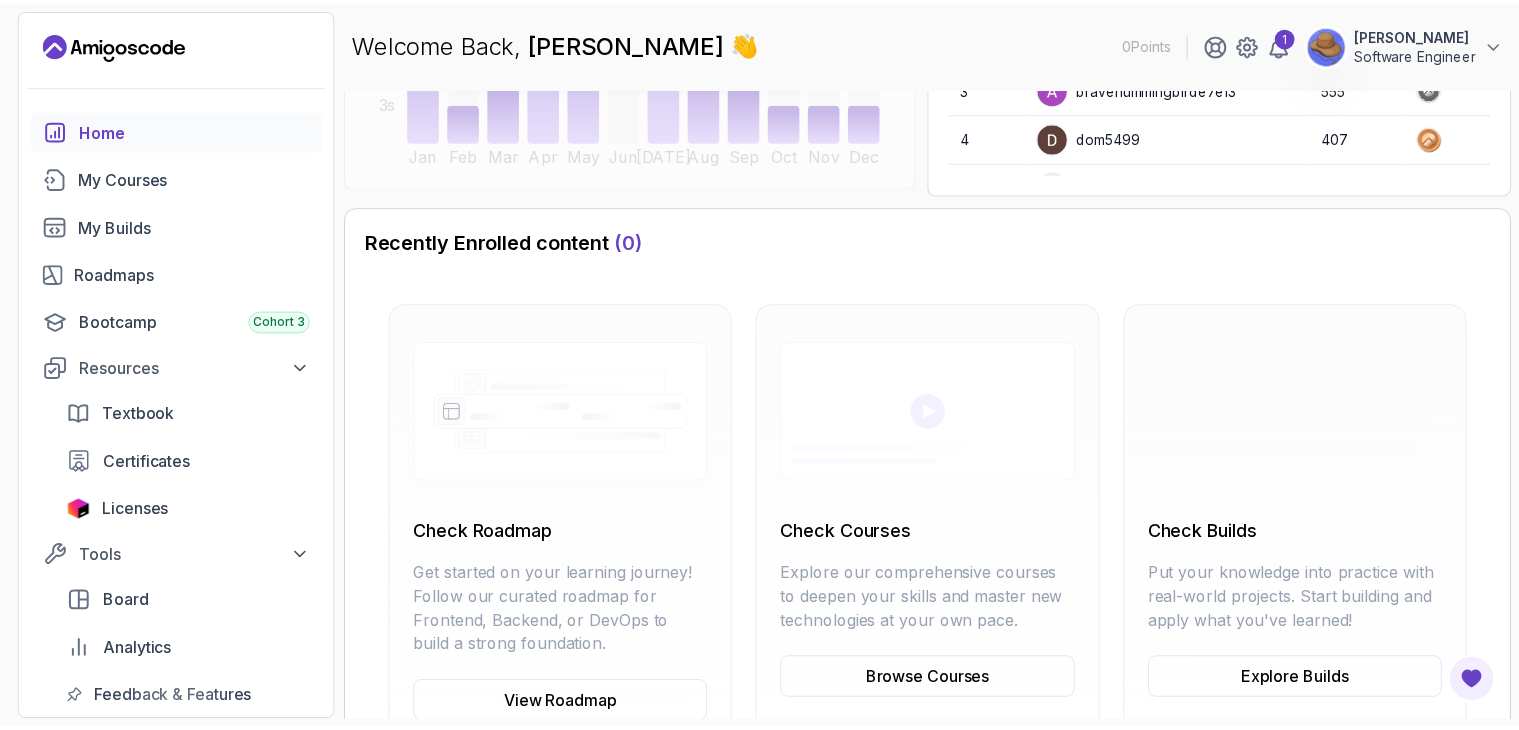 scroll, scrollTop: 472, scrollLeft: 0, axis: vertical 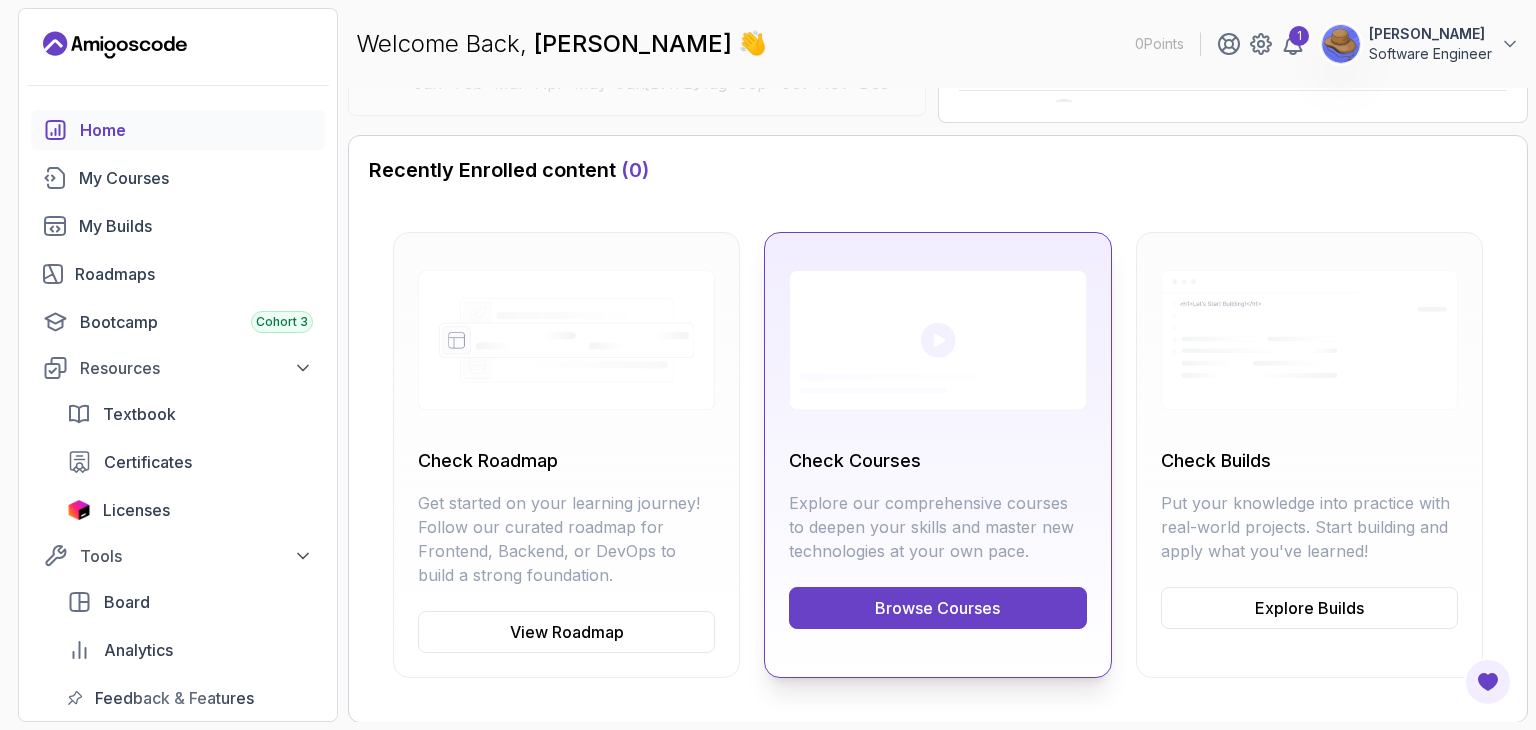 click on "Browse Courses" at bounding box center (937, 608) 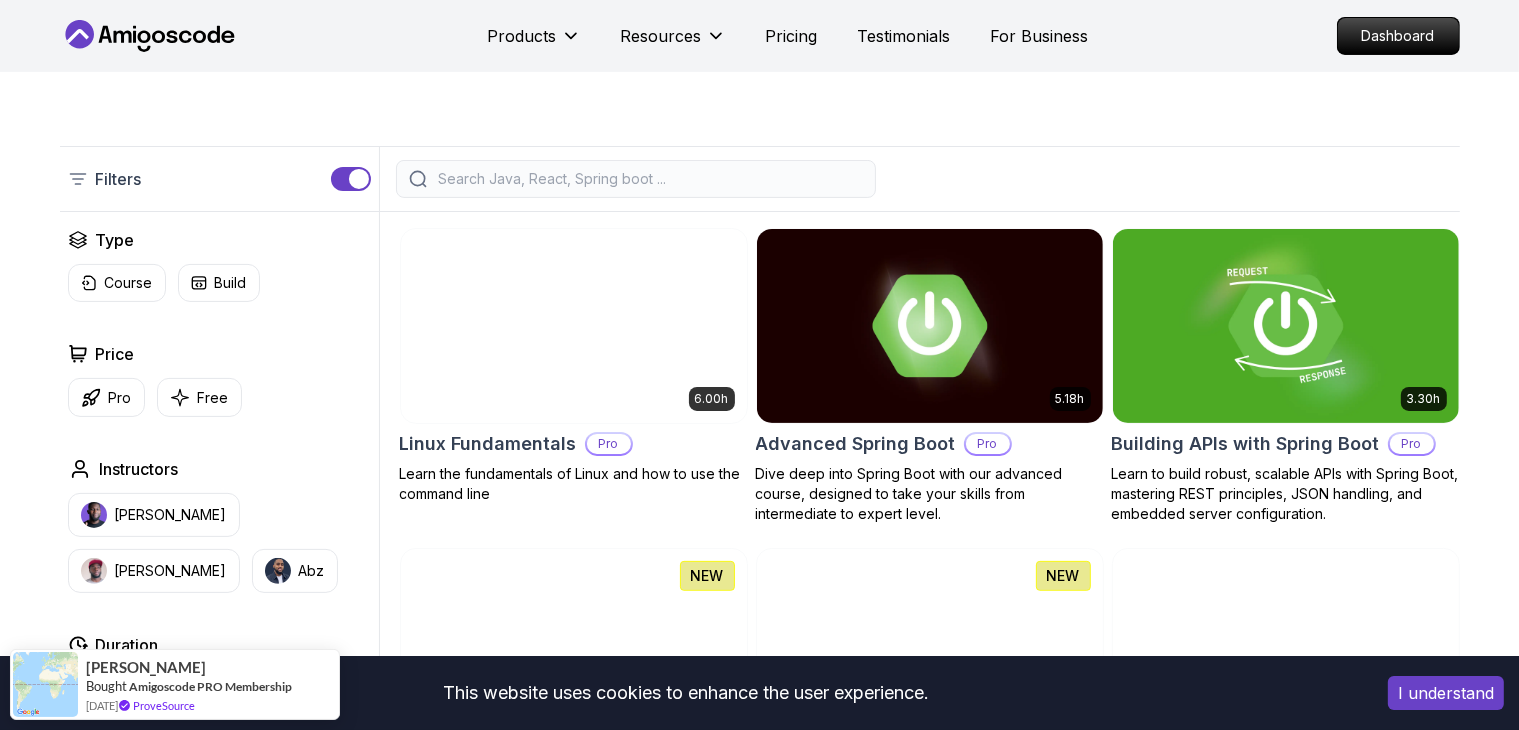 scroll, scrollTop: 0, scrollLeft: 0, axis: both 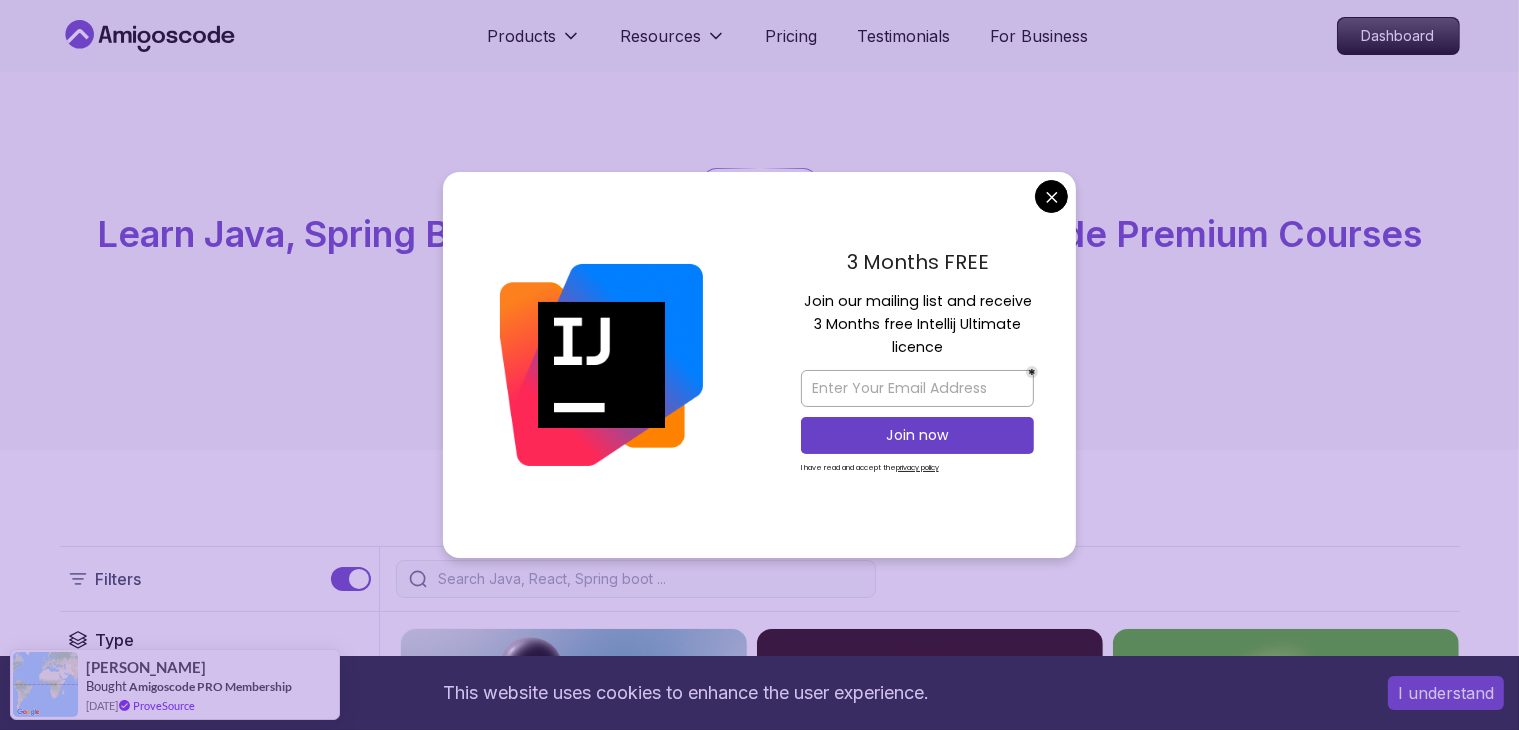 click on "Learn Java, Spring Boot, DevOps & More with Amigoscode Premium Courses" at bounding box center (759, 234) 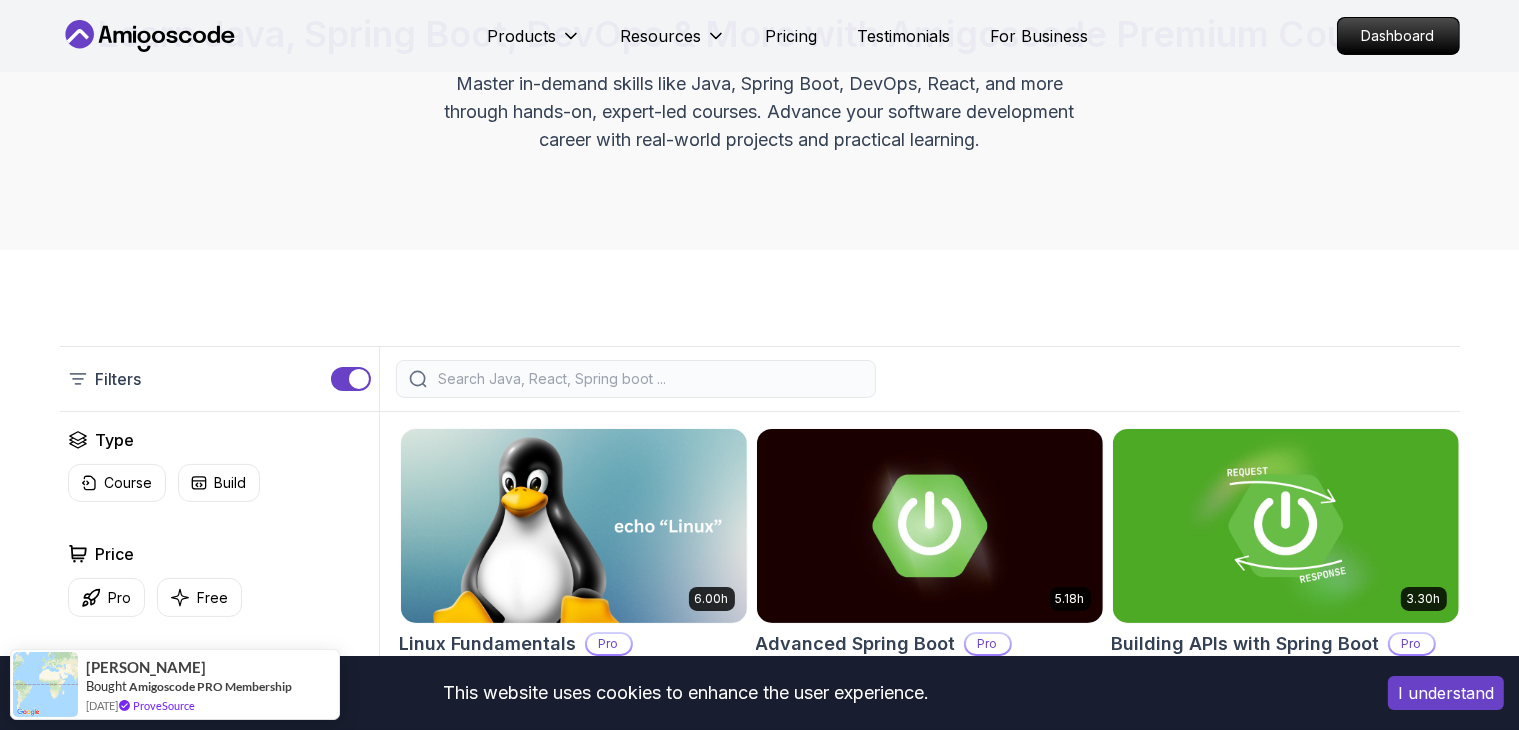 scroll, scrollTop: 600, scrollLeft: 0, axis: vertical 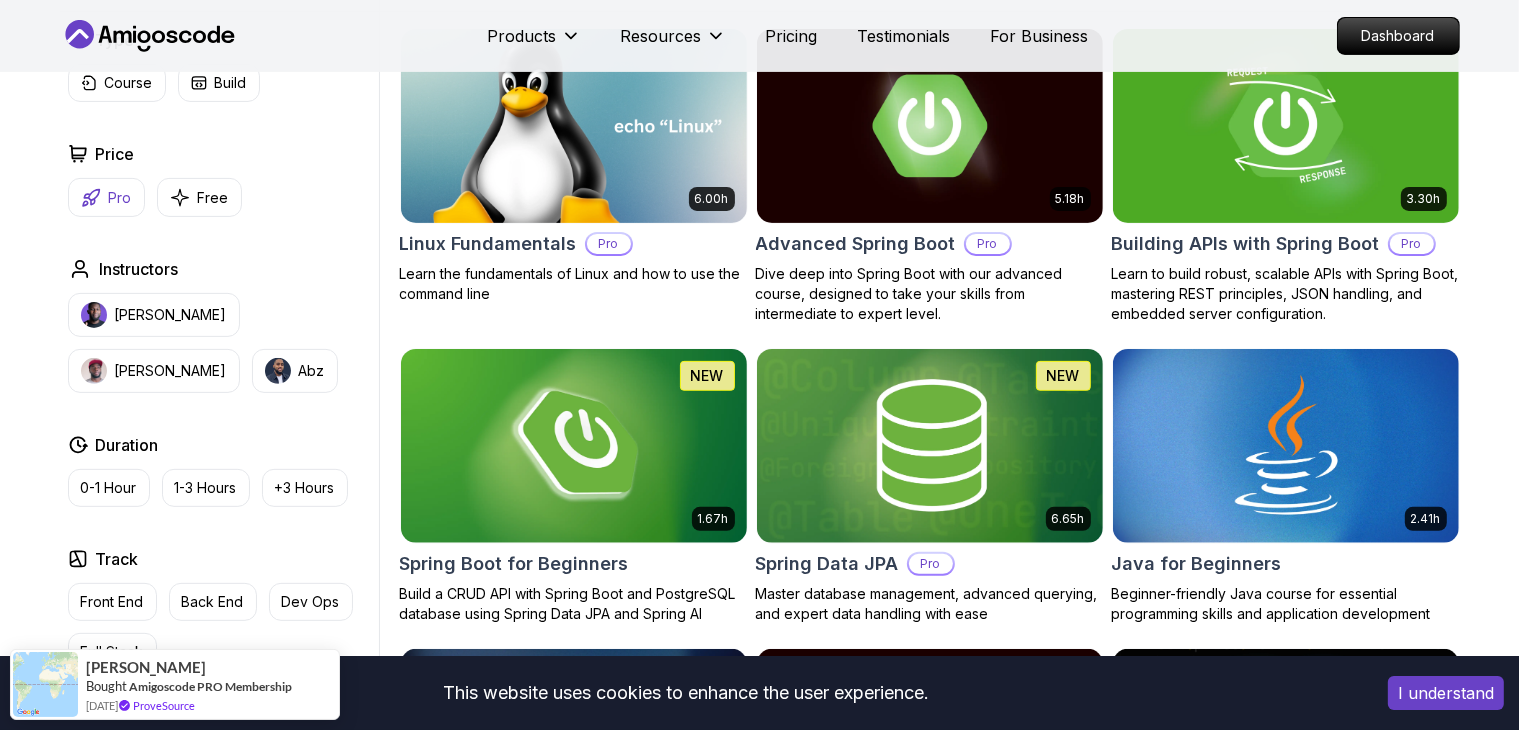 click on "Pro" at bounding box center [106, 197] 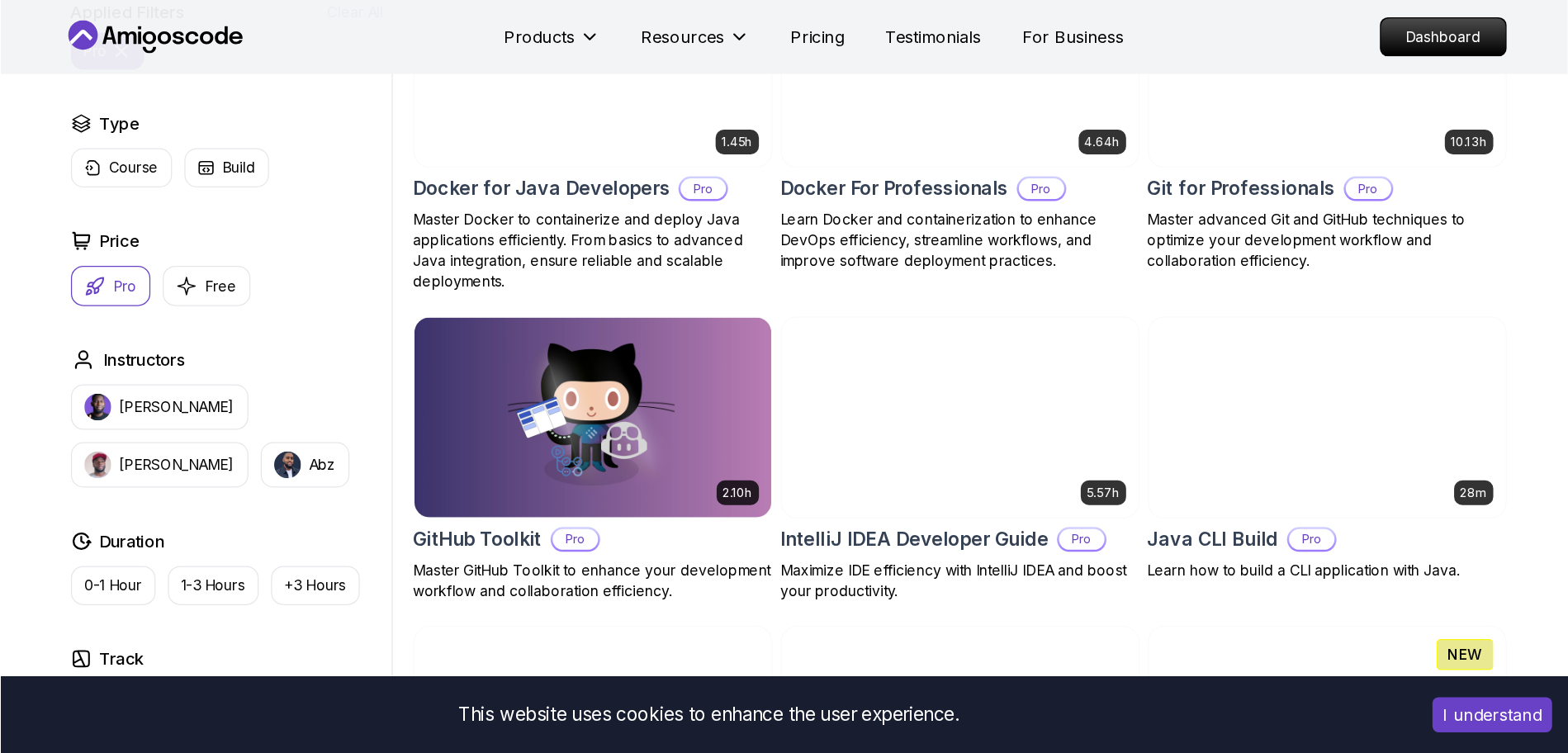 scroll, scrollTop: 1156, scrollLeft: 0, axis: vertical 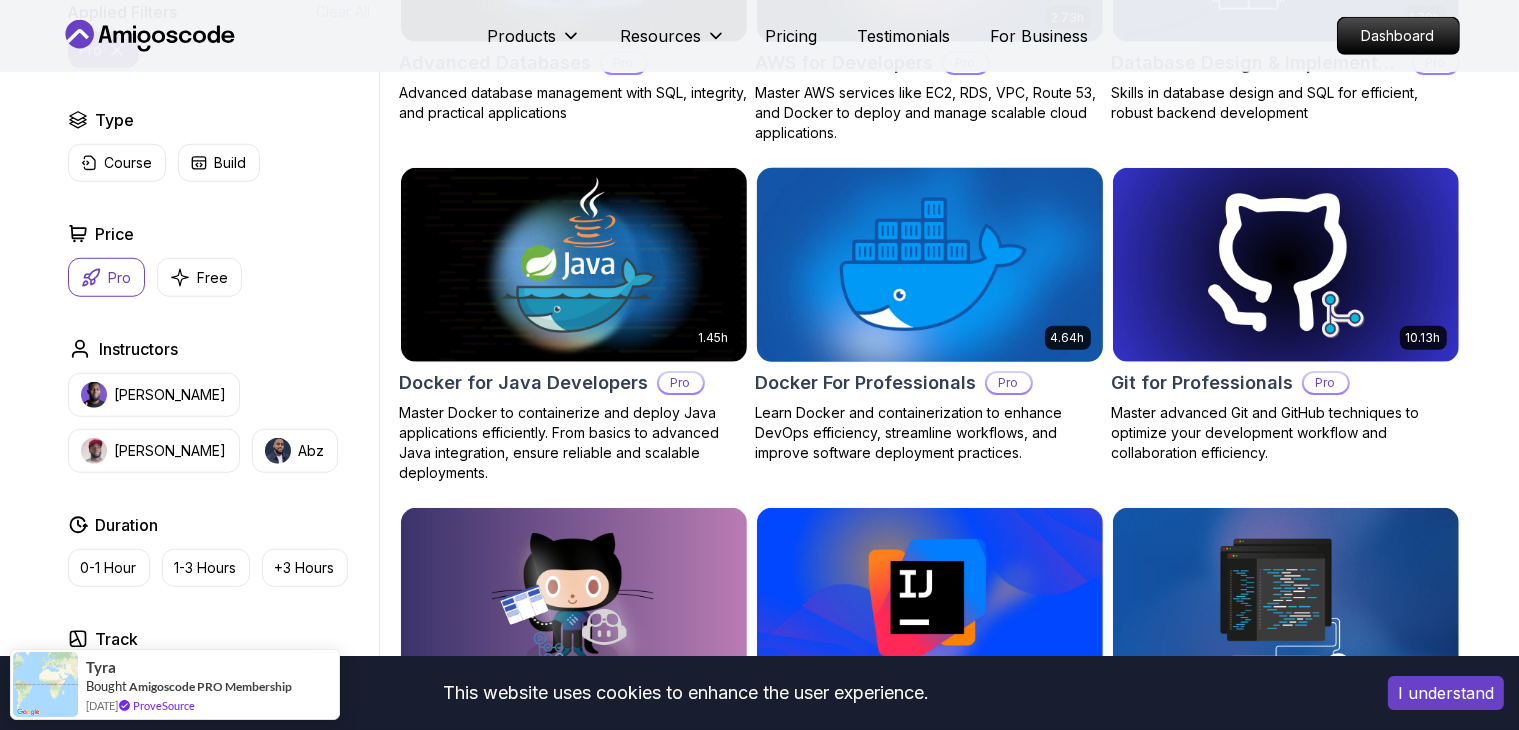 type 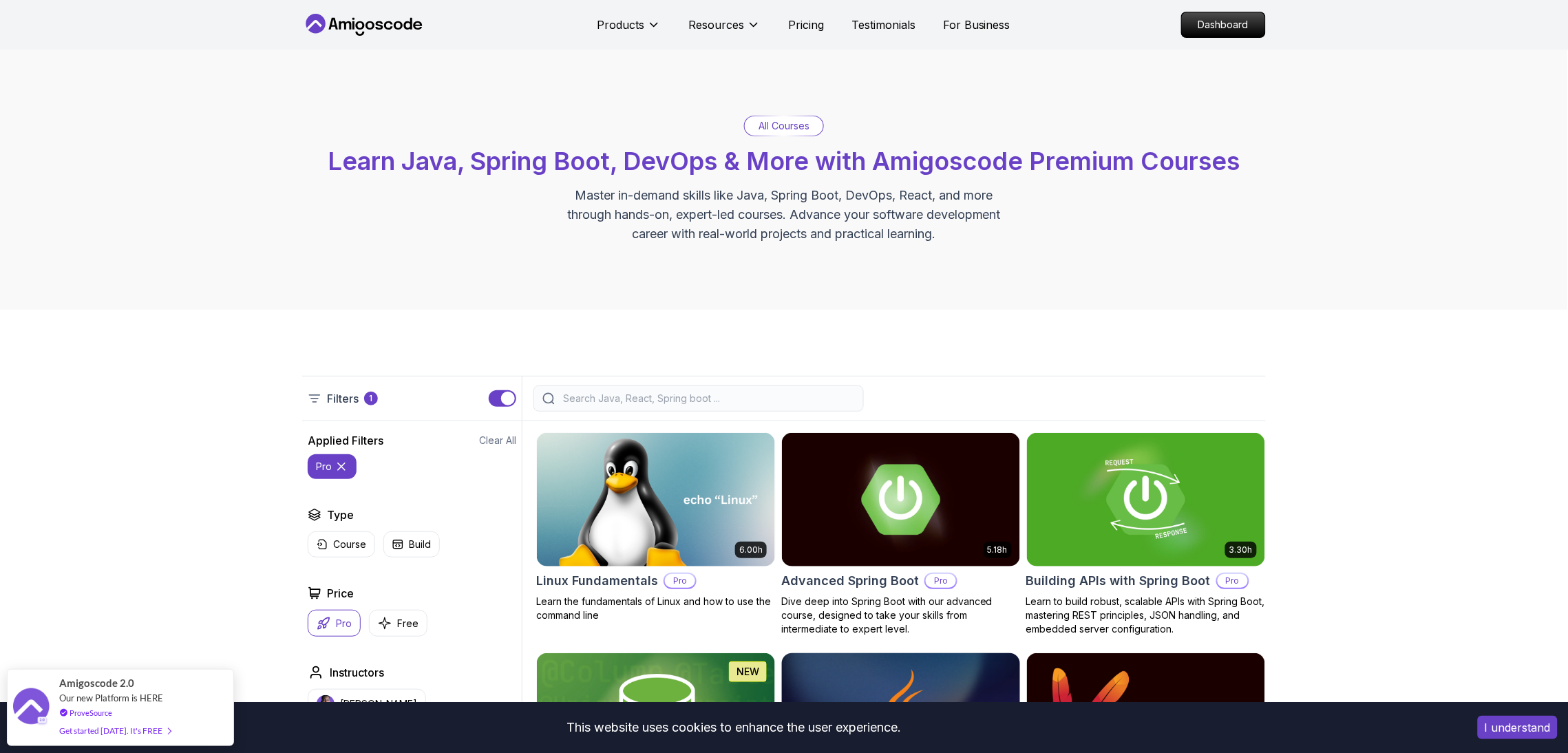 scroll, scrollTop: 206, scrollLeft: 0, axis: vertical 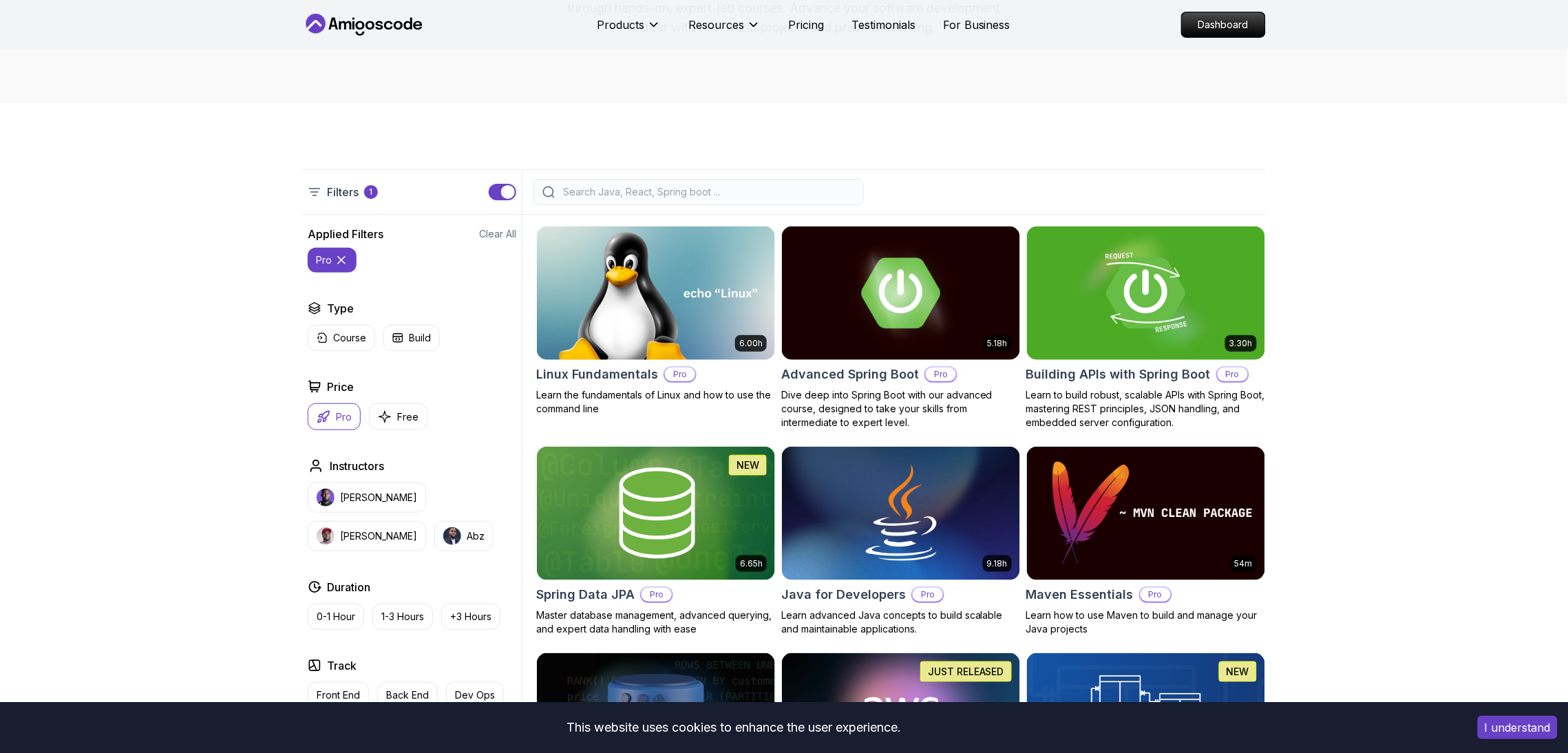 click on "Filters 1 Filters 1 Applied Filters Clear All pro Type Course Build Price Pro Free Instructors Nelson Djalo Richard Abz Duration 0-1 Hour 1-3 Hours +3 Hours Track Front End Back End Dev Ops Full Stack Level Junior Mid-level Senior 6.00h Linux Fundamentals Pro Learn the fundamentals of Linux and how to use the command line 5.18h Advanced Spring Boot Pro Dive deep into Spring Boot with our advanced course, designed to take your skills from intermediate to expert level. 3.30h Building APIs with Spring Boot Pro Learn to build robust, scalable APIs with Spring Boot, mastering REST principles, JSON handling, and embedded server configuration. 6.65h NEW Spring Data JPA Pro Master database management, advanced querying, and expert data handling with ease 9.18h Java for Developers Pro Learn advanced Java concepts to build scalable and maintainable applications. 54m Maven Essentials Pro Learn how to use Maven to build and manage your Java projects Advanced Databases Pro 2.73h JUST RELEASED AWS for Developers Pro 1.70h" at bounding box center (784, 1613) 